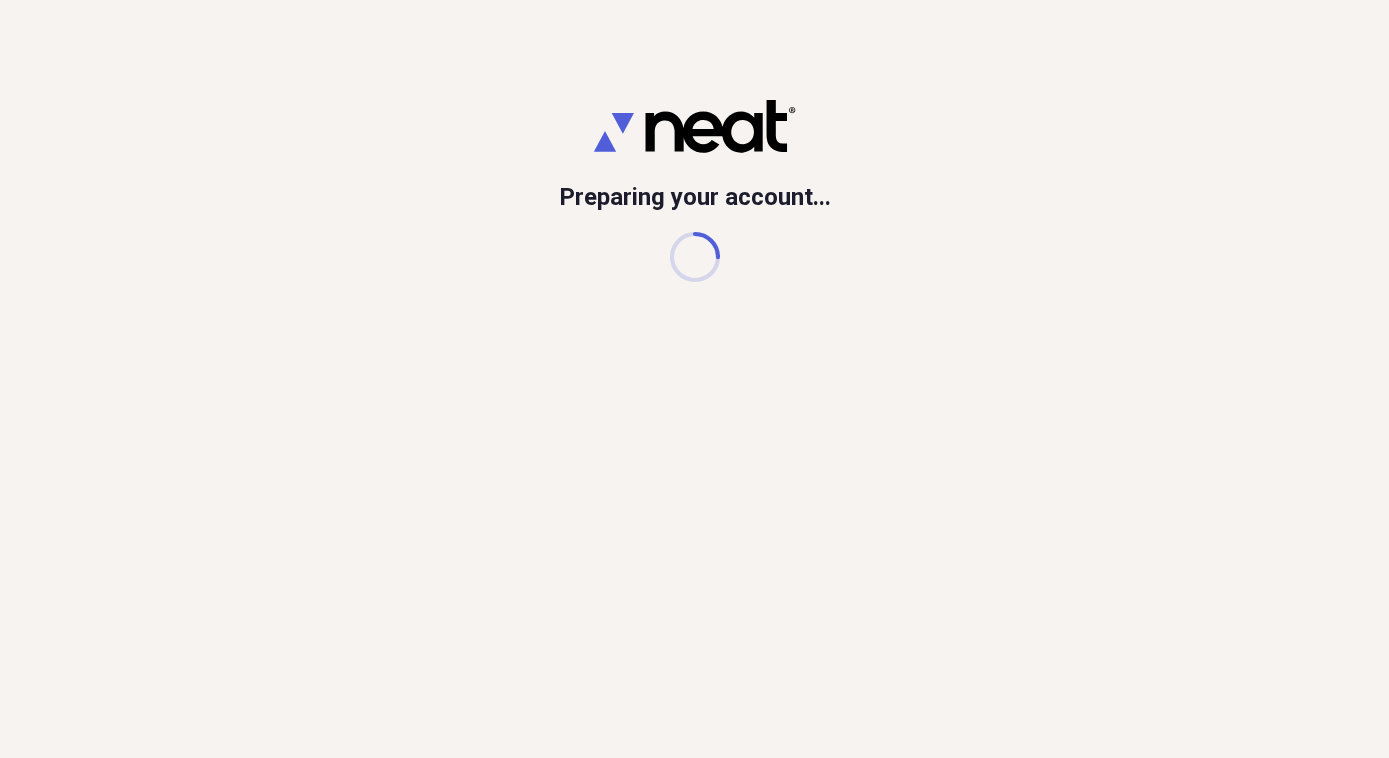 scroll, scrollTop: 0, scrollLeft: 0, axis: both 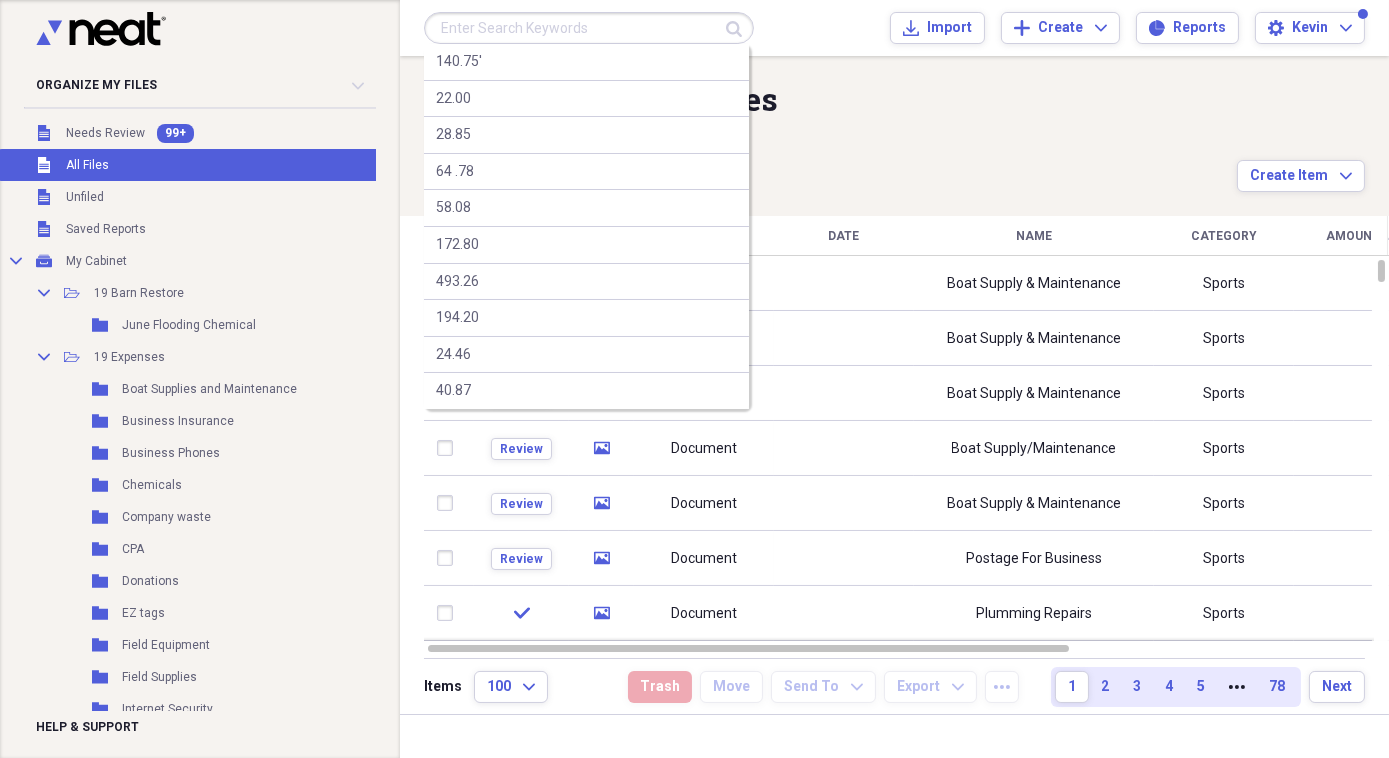 drag, startPoint x: 462, startPoint y: 15, endPoint x: 446, endPoint y: 15, distance: 16 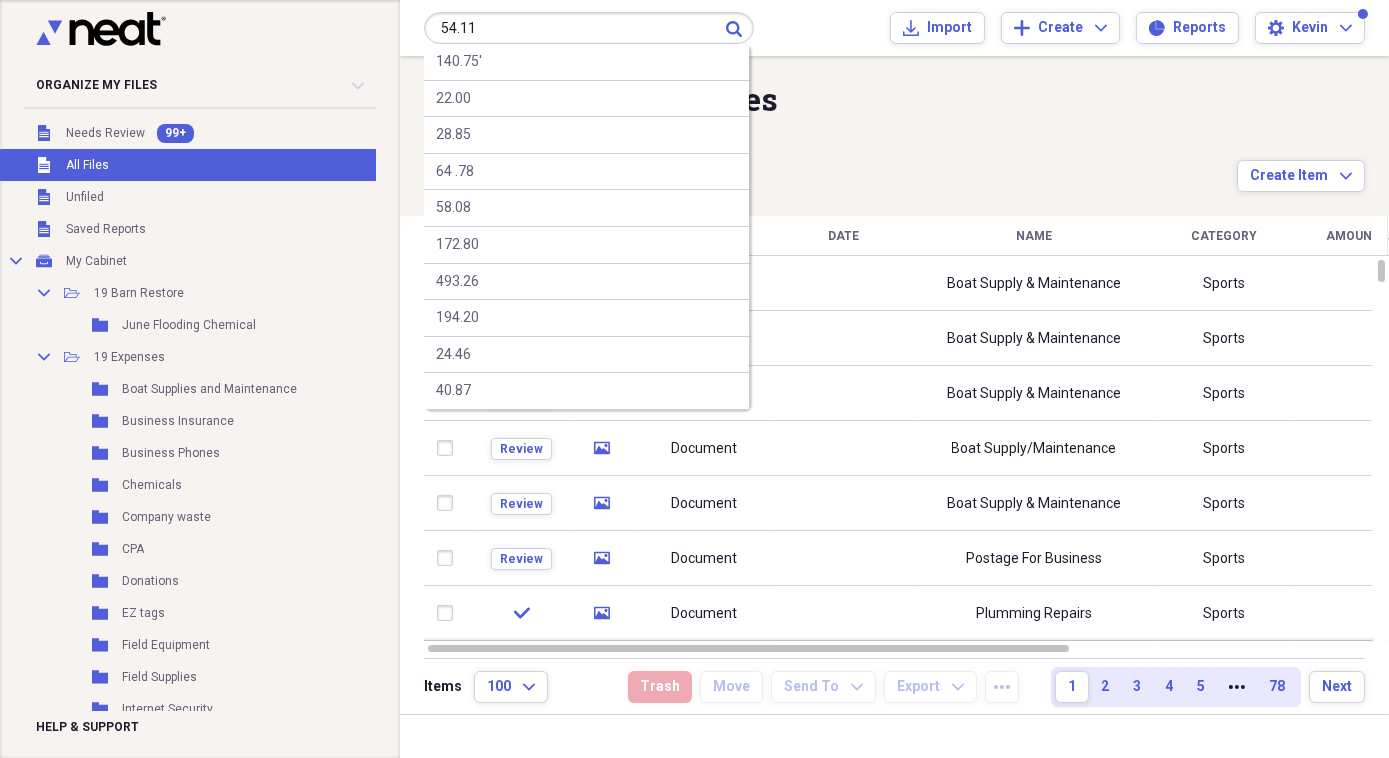 type on "54.11" 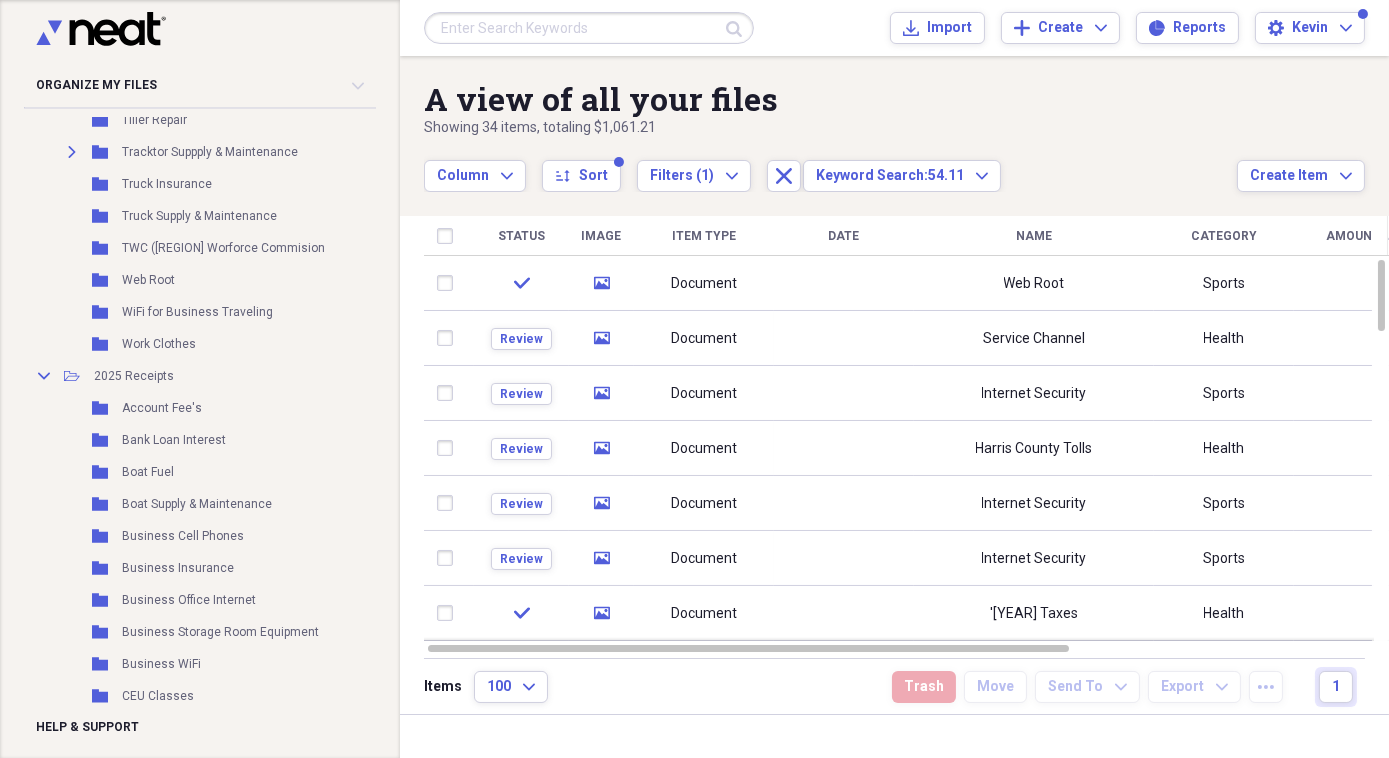scroll, scrollTop: 9090, scrollLeft: 0, axis: vertical 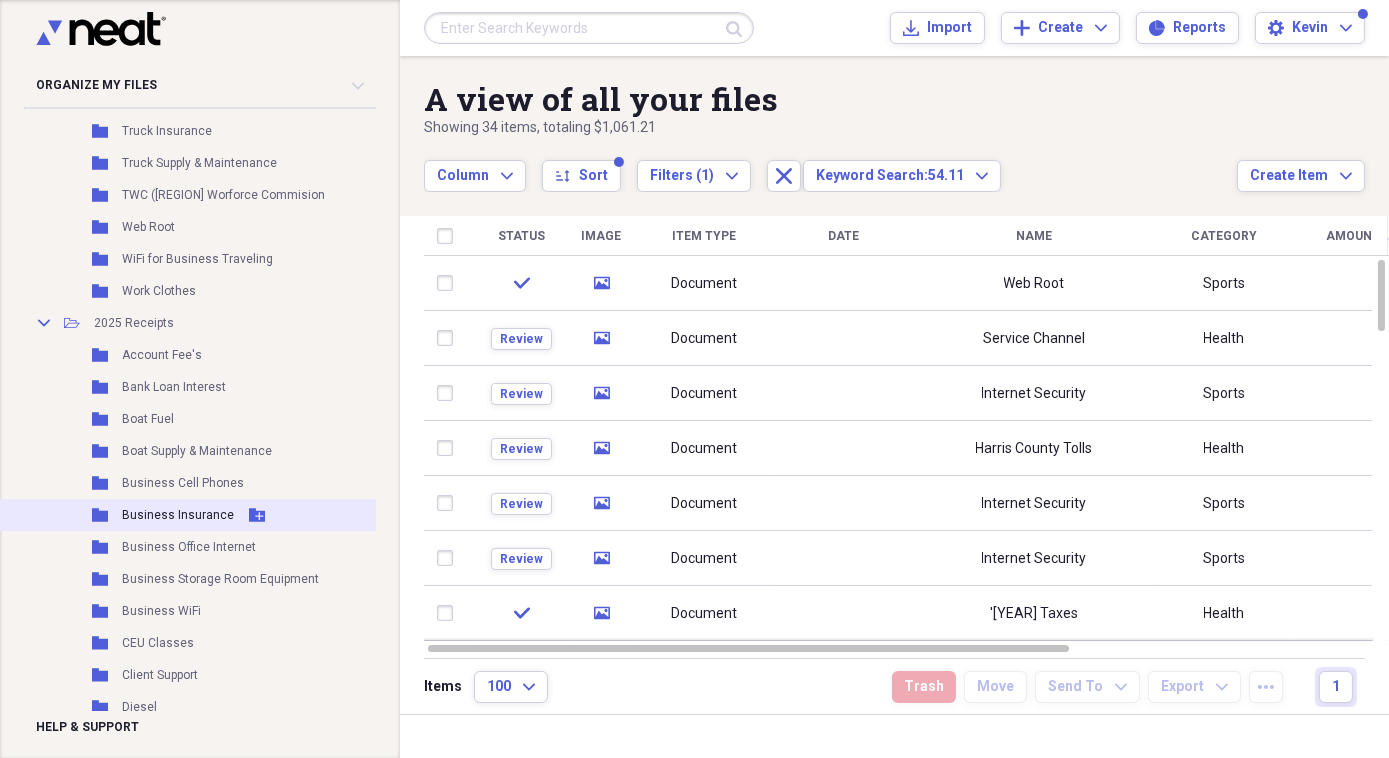click on "Business Insurance" at bounding box center [178, 515] 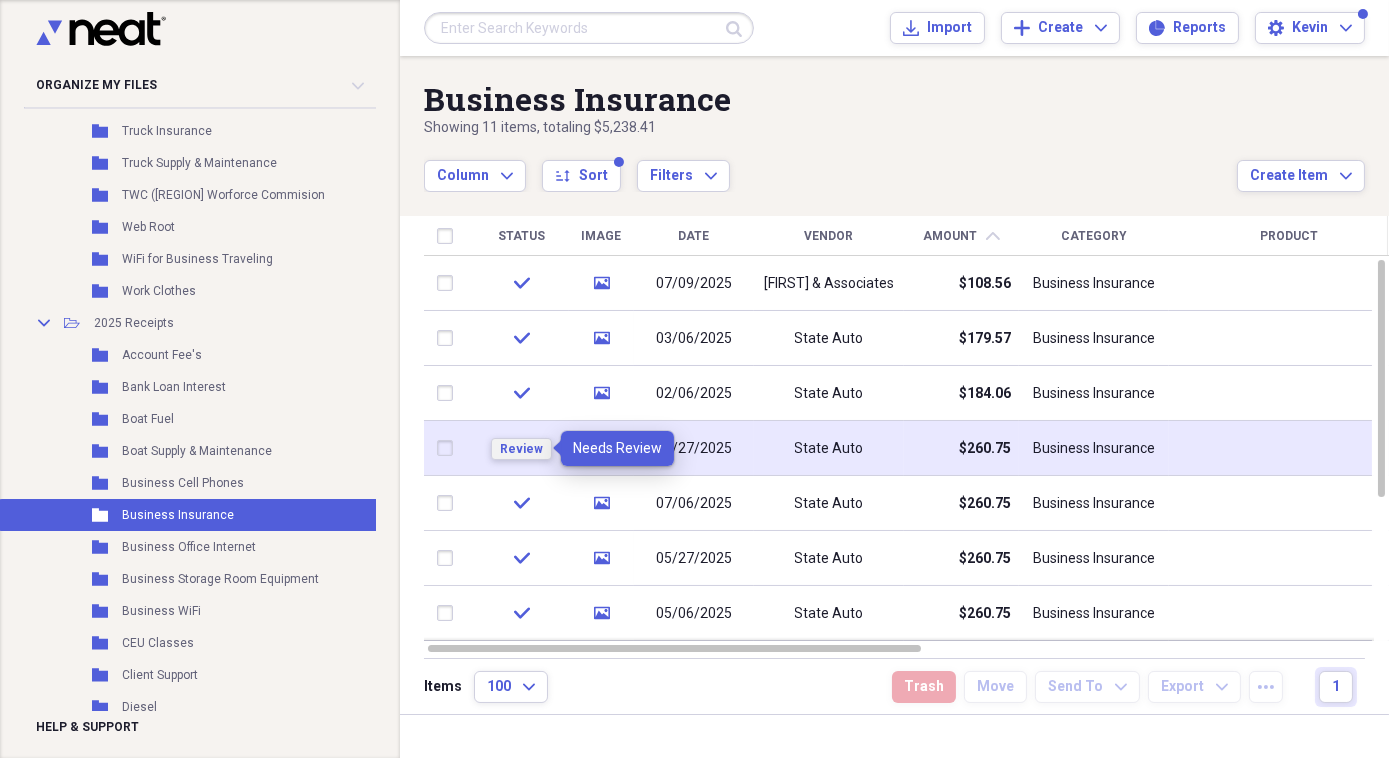 click on "Review" at bounding box center [521, 449] 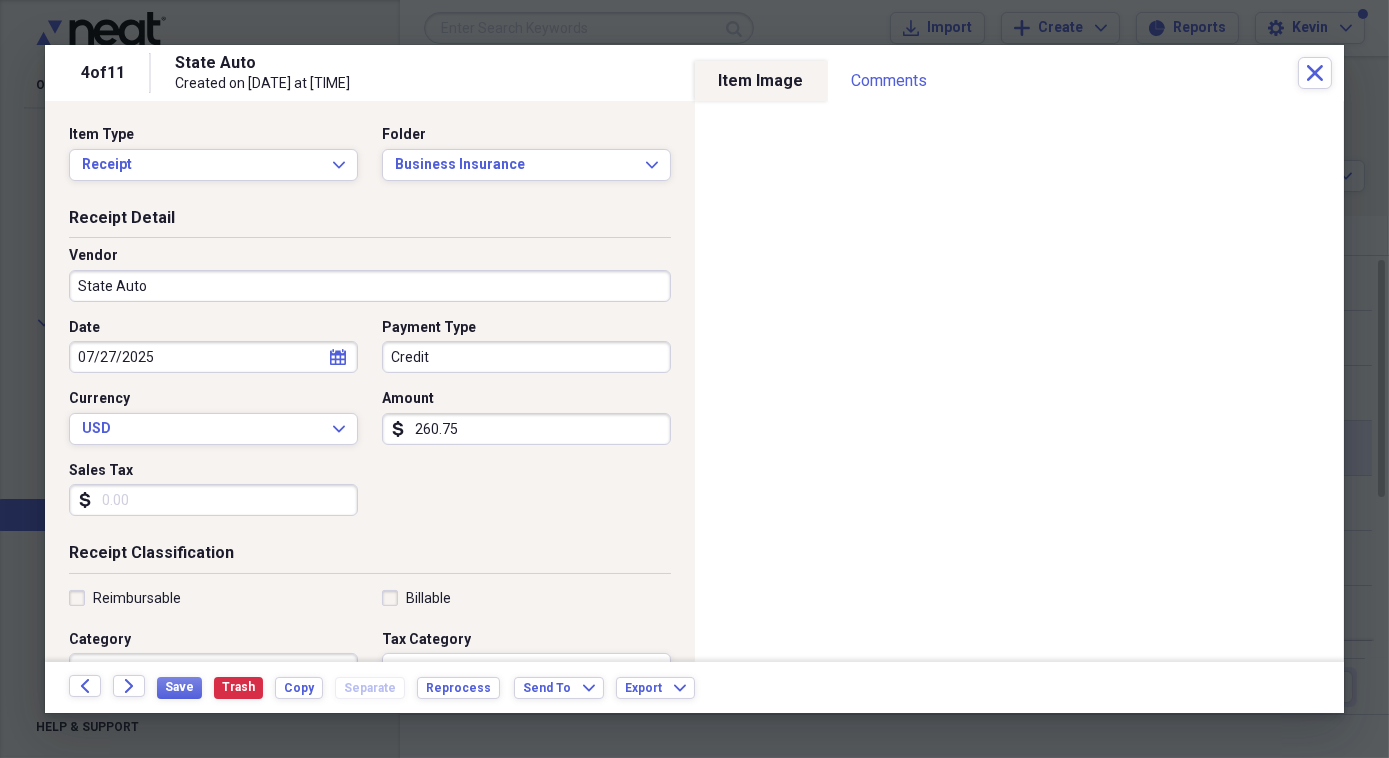 click on "Credit" at bounding box center (526, 357) 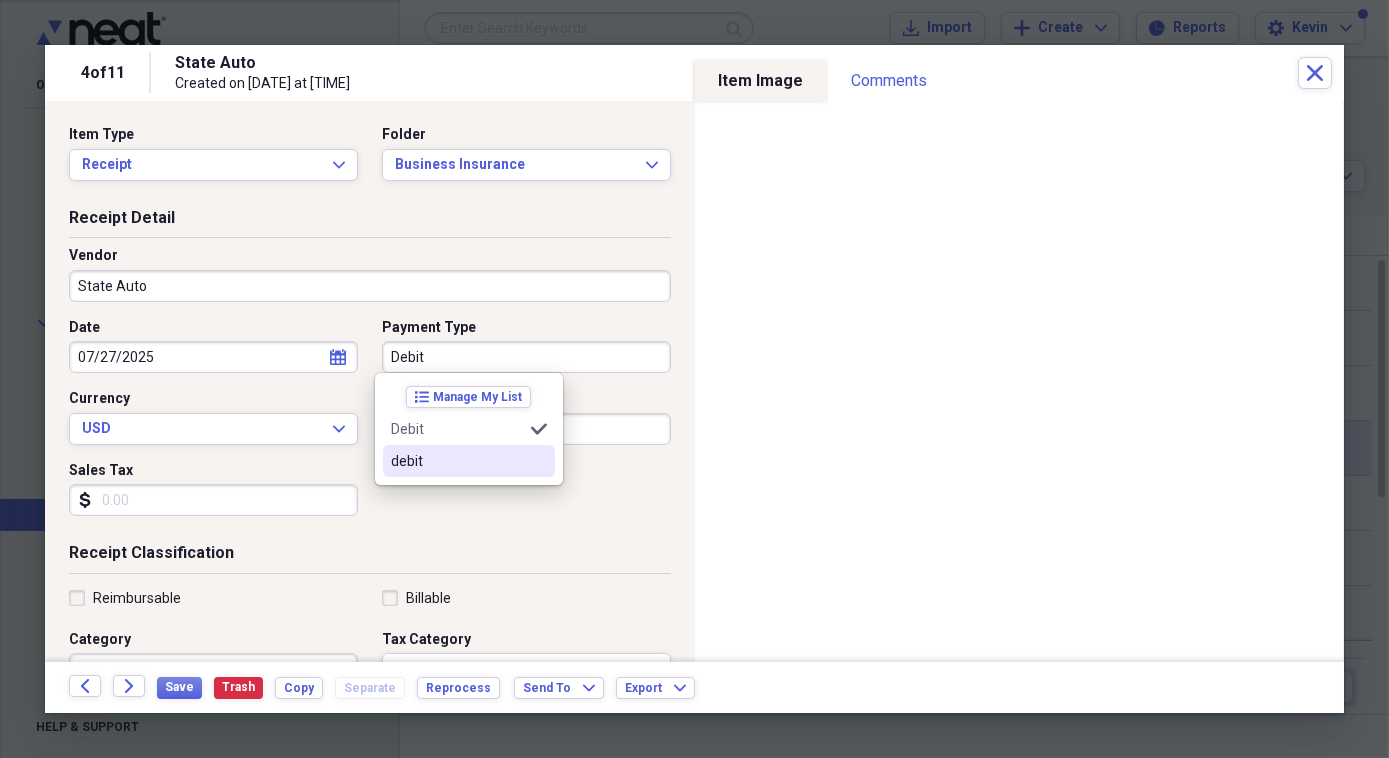 type on "Debit" 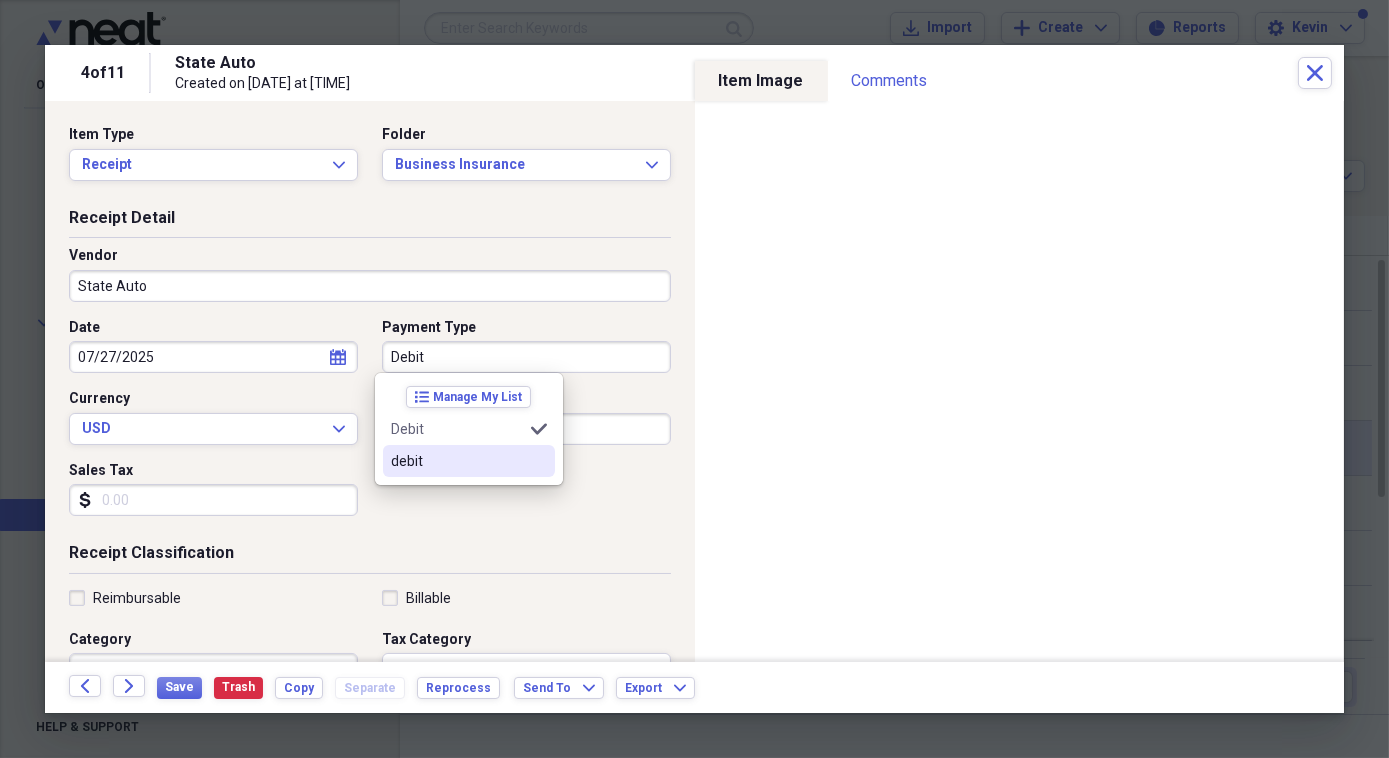 click on "Date [DATE] calendar Calendar Payment Type Debit Currency [CURRENCY] Expand Amount [CURRENCY]" at bounding box center [370, 425] 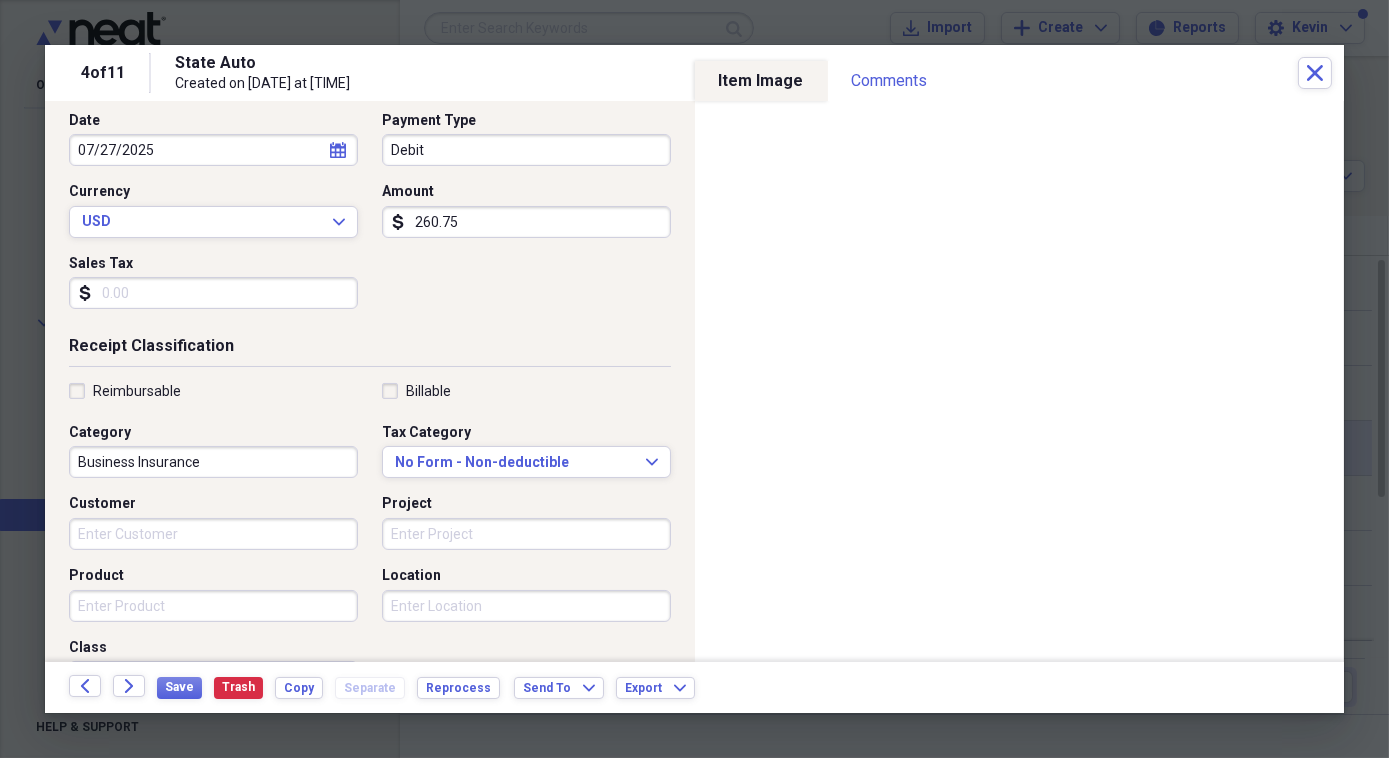 scroll, scrollTop: 272, scrollLeft: 0, axis: vertical 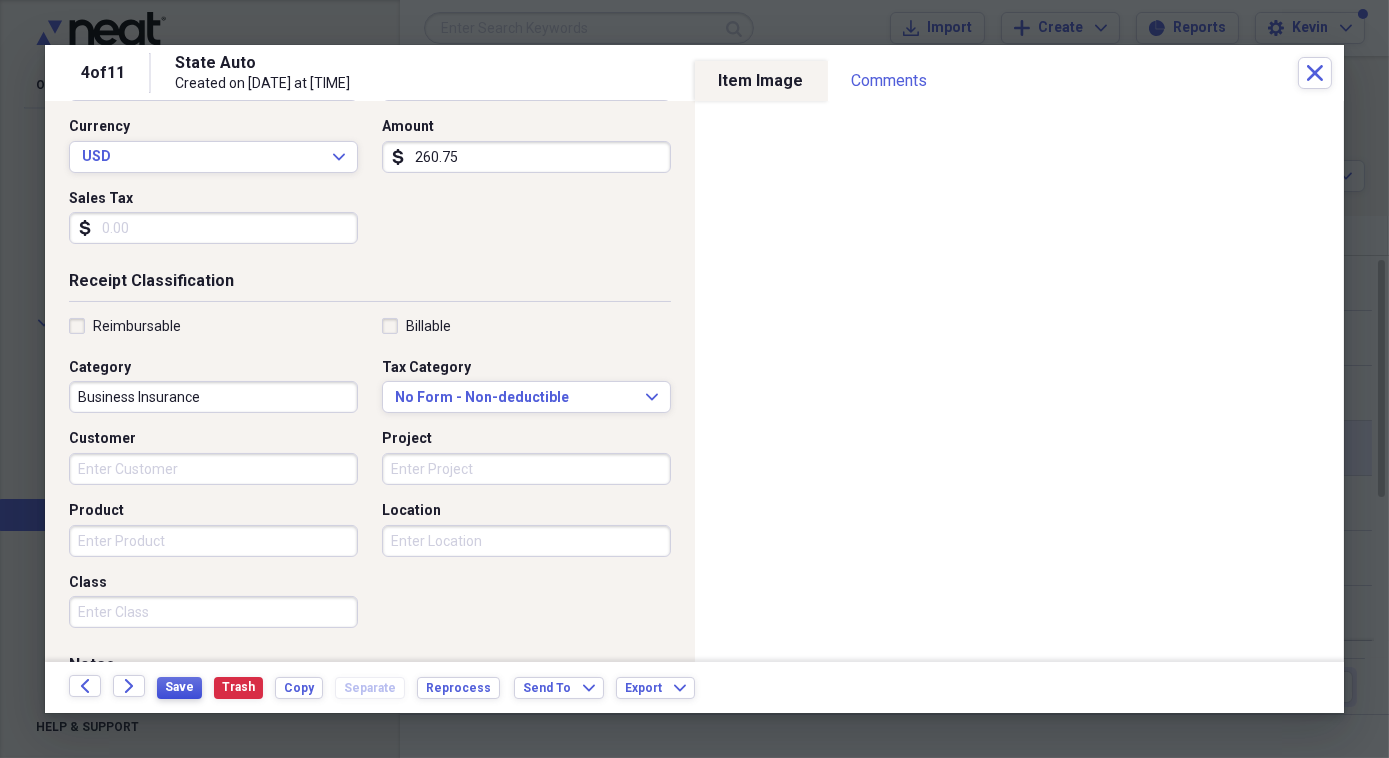 click on "Save" at bounding box center [179, 687] 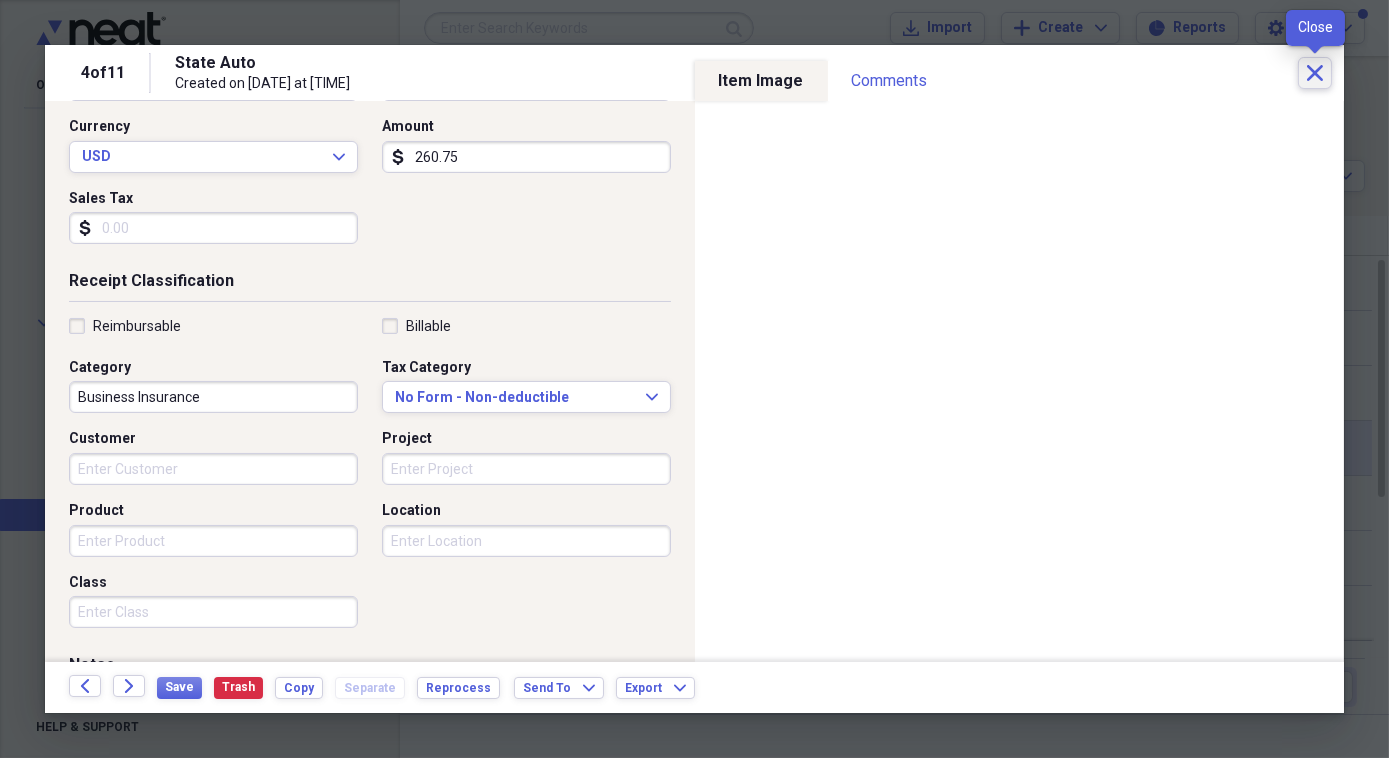 click on "Close" 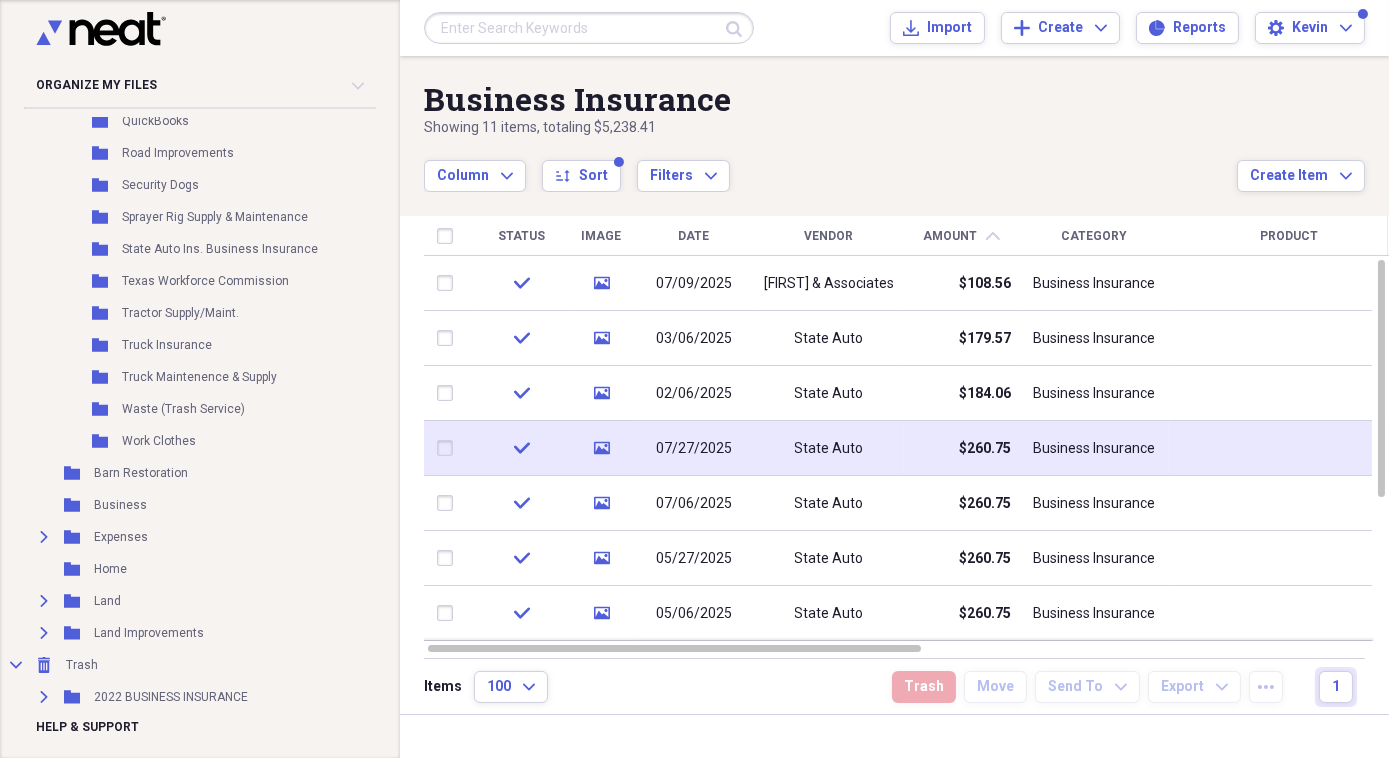 scroll, scrollTop: 10000, scrollLeft: 0, axis: vertical 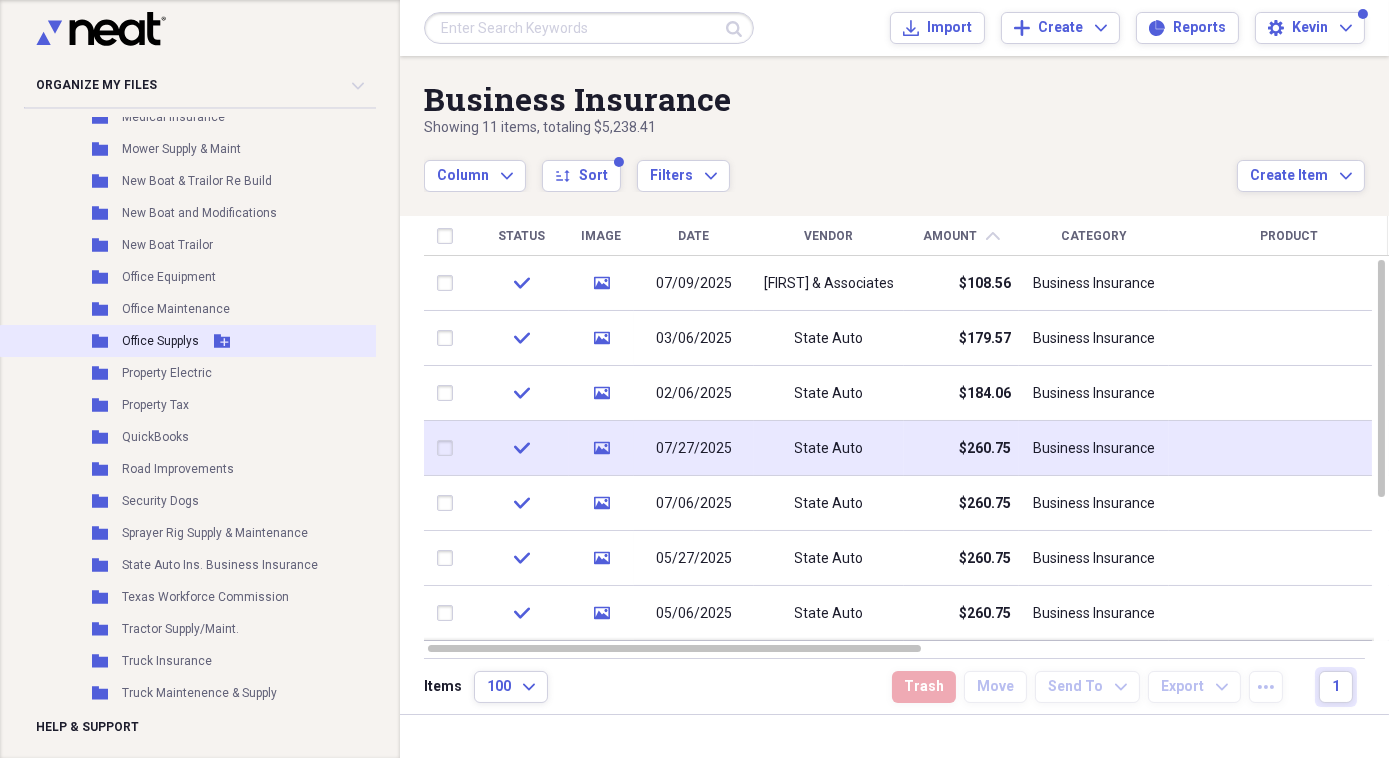 click on "Folder Office Supplys Add Folder" at bounding box center [223, 341] 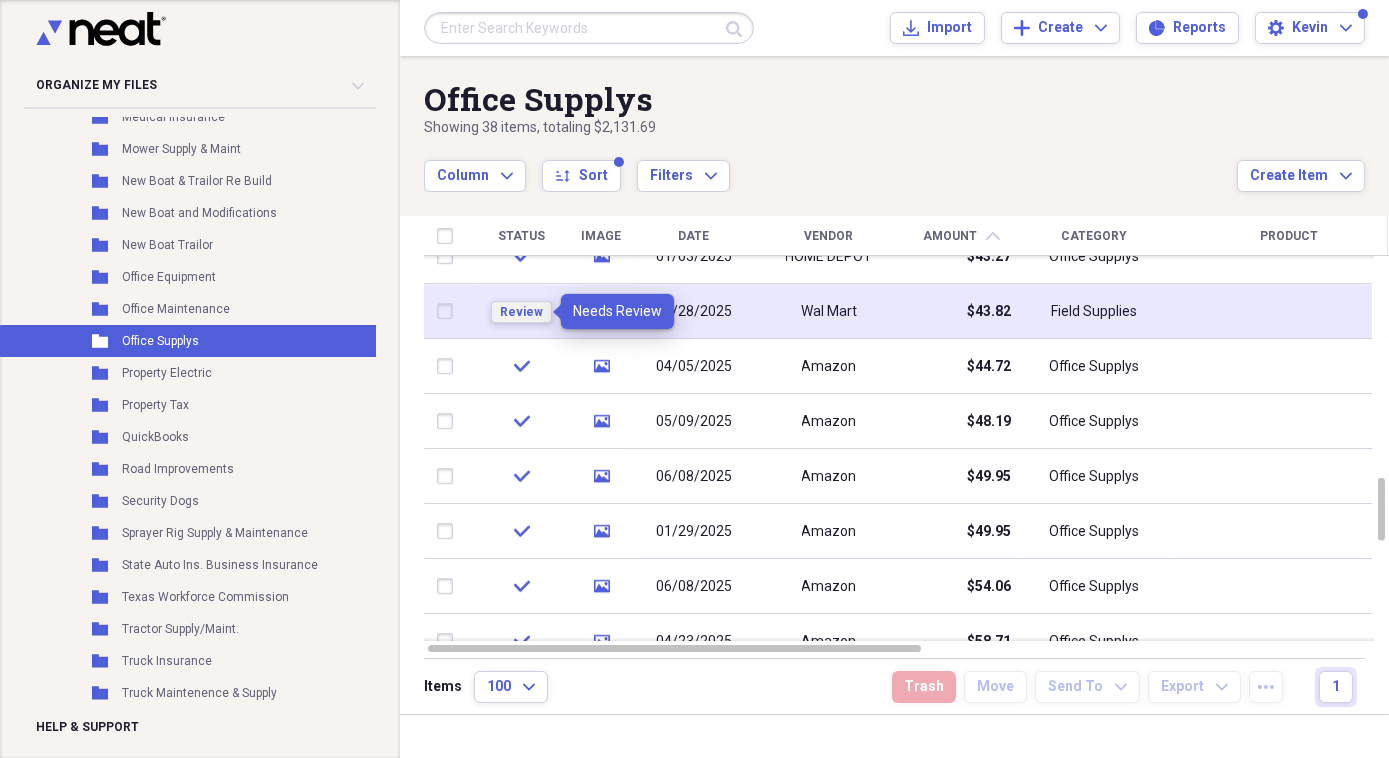 click on "Review" at bounding box center [521, 312] 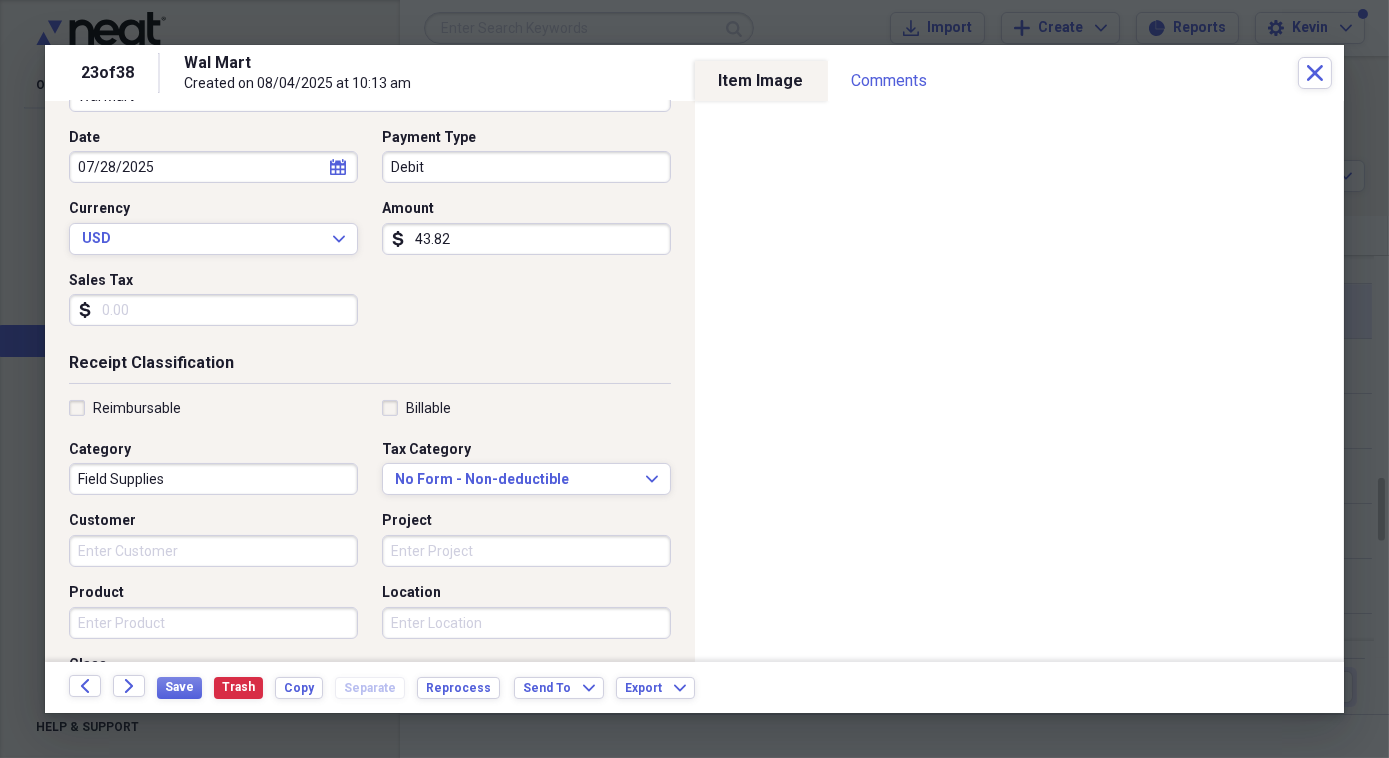 scroll, scrollTop: 272, scrollLeft: 0, axis: vertical 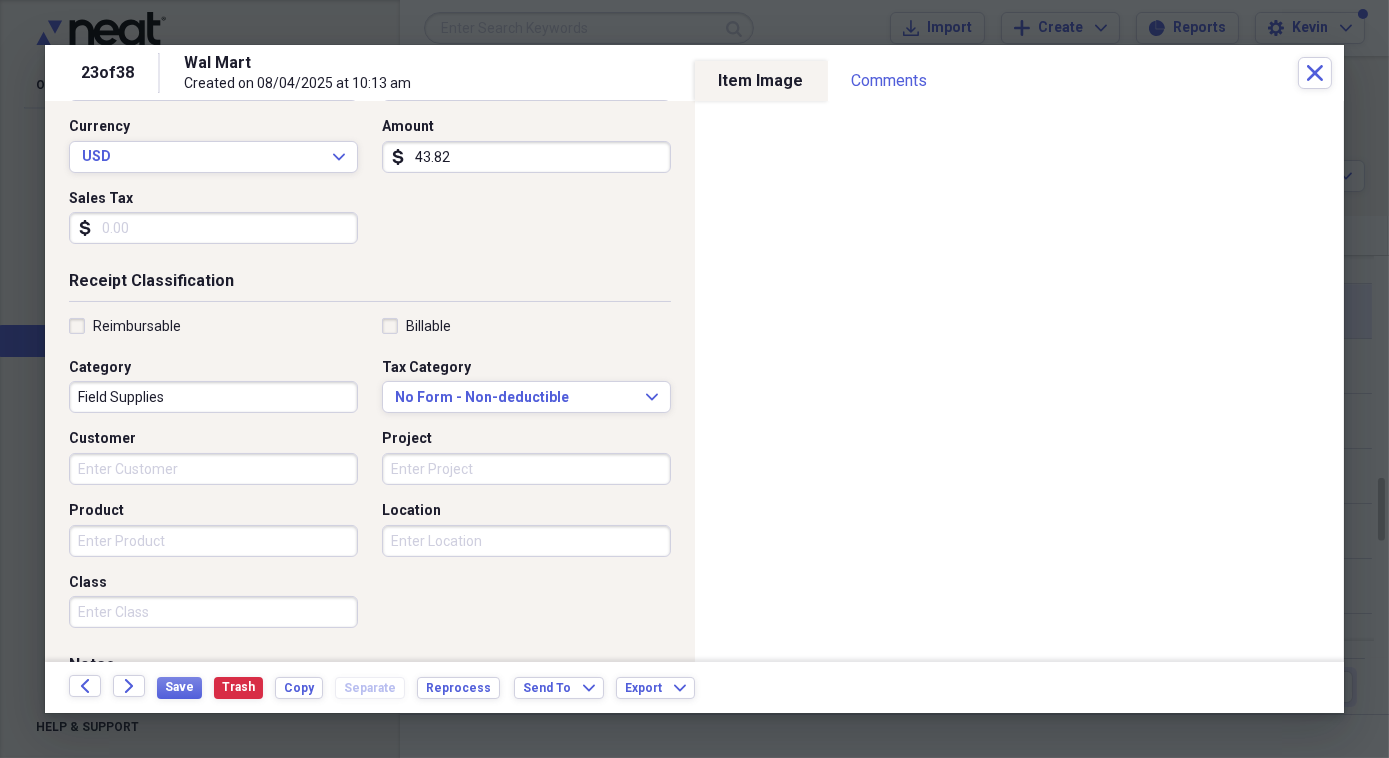 click on "Field Supplies" at bounding box center [213, 397] 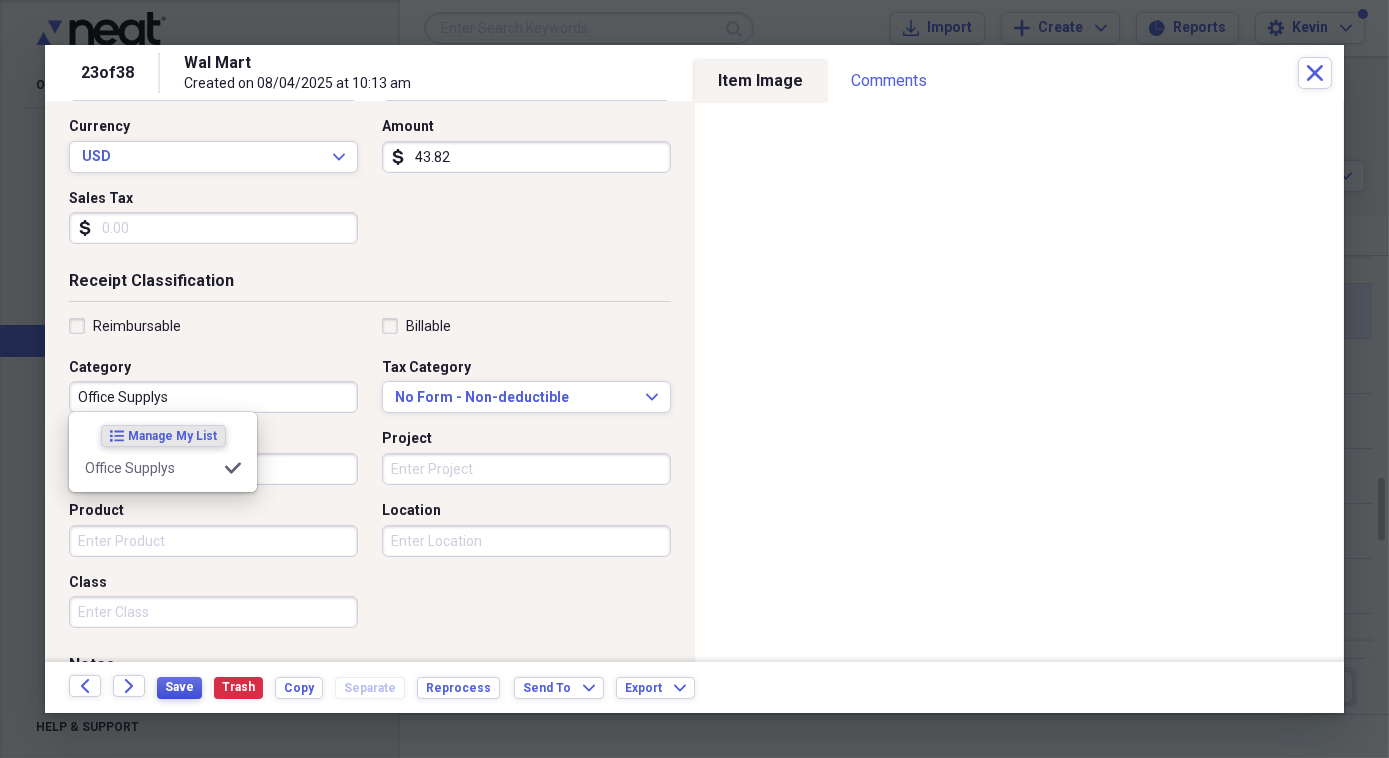 type on "Office Supplys" 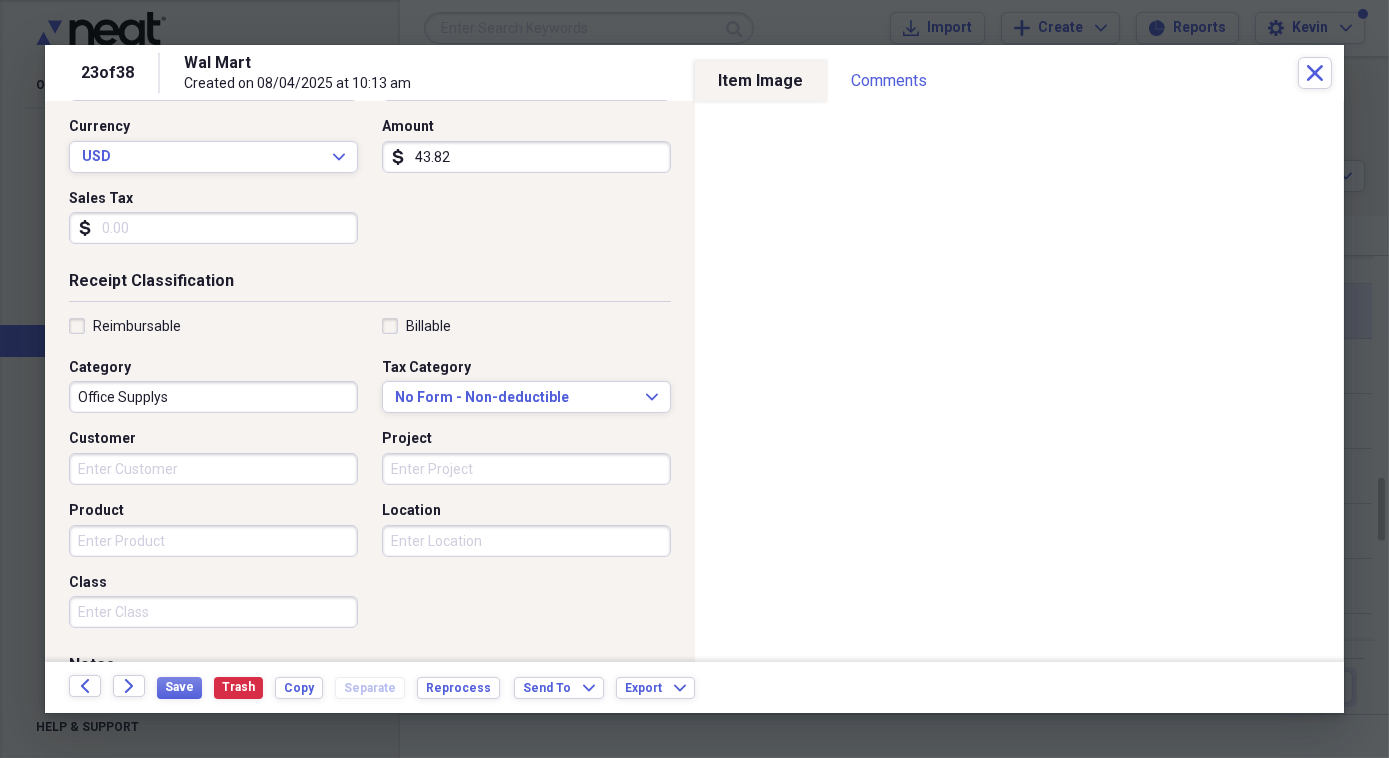 click on "Save Trash Copy Separate Reprocess" at bounding box center (334, 687) 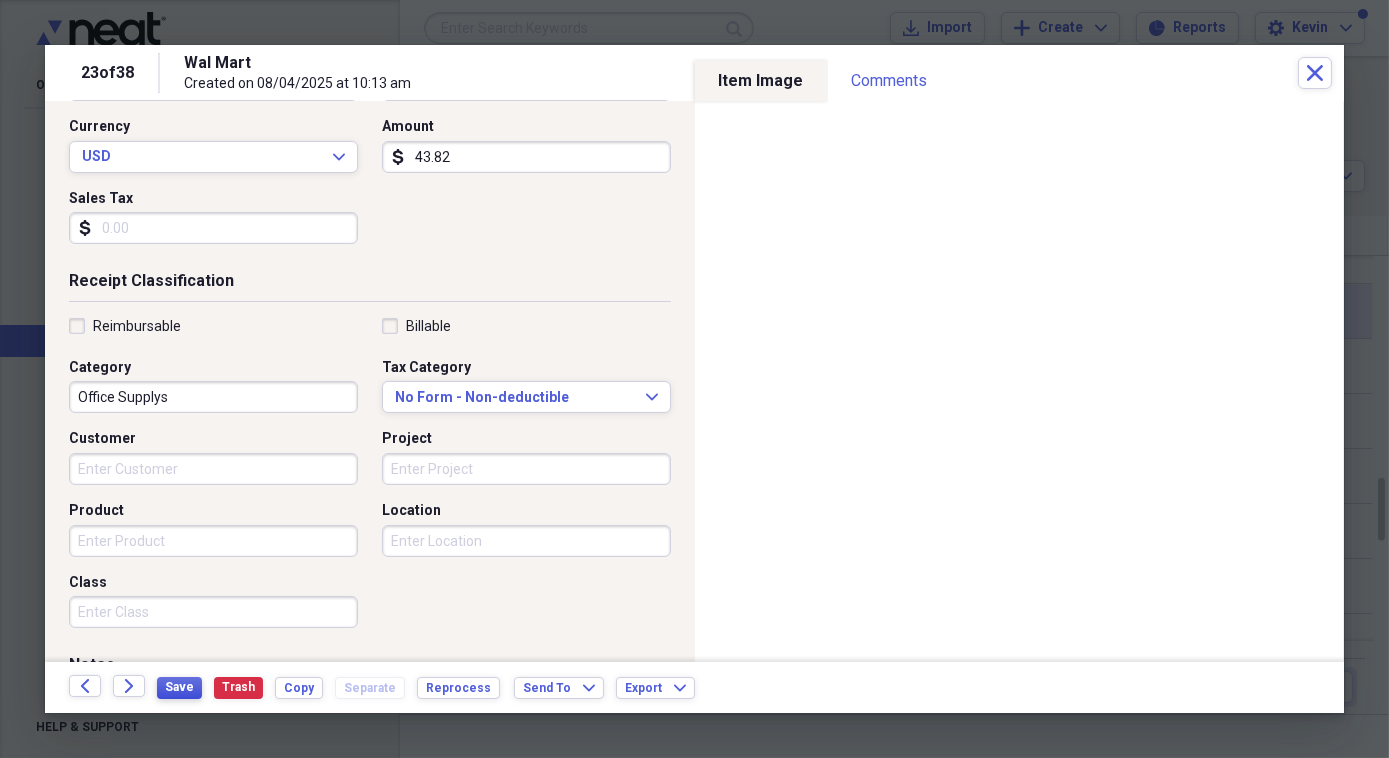 click on "Save" at bounding box center (179, 688) 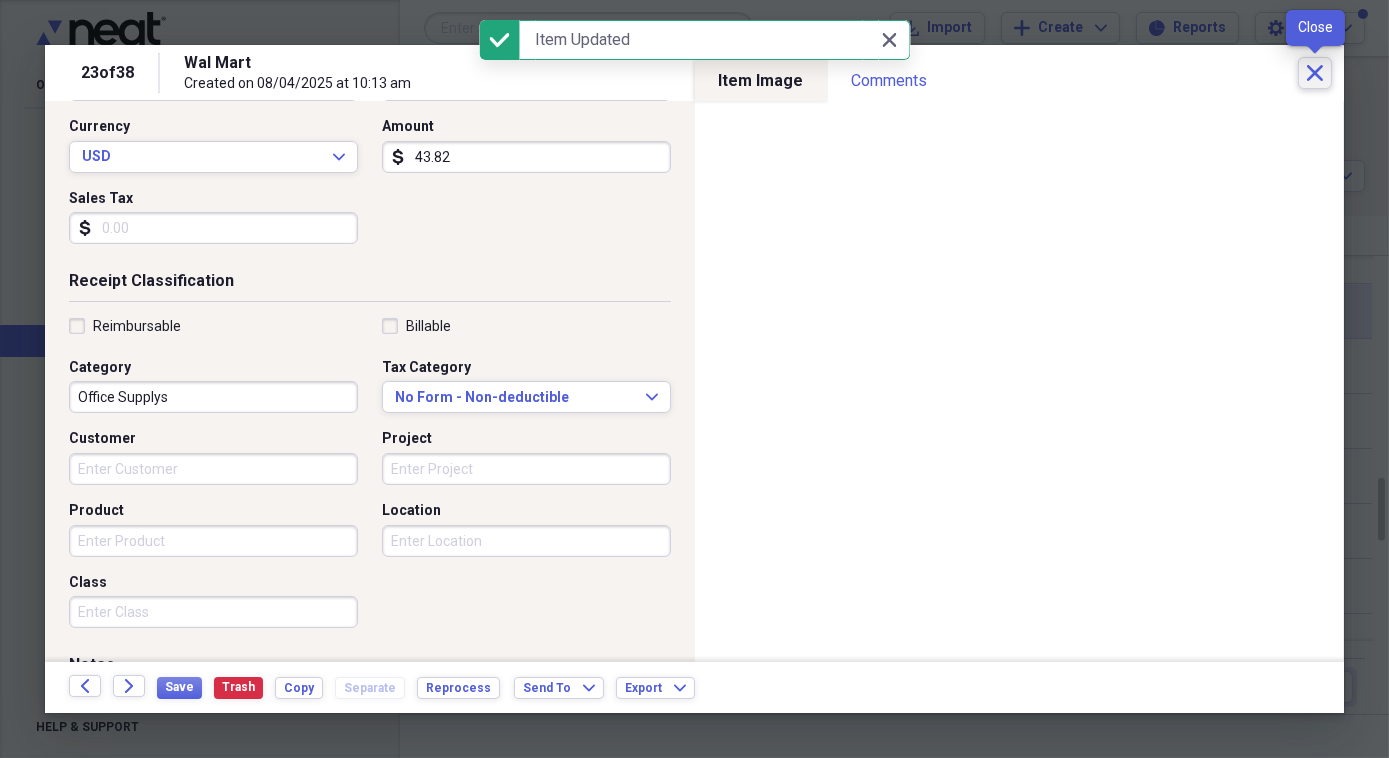 click on "Close" at bounding box center [1315, 73] 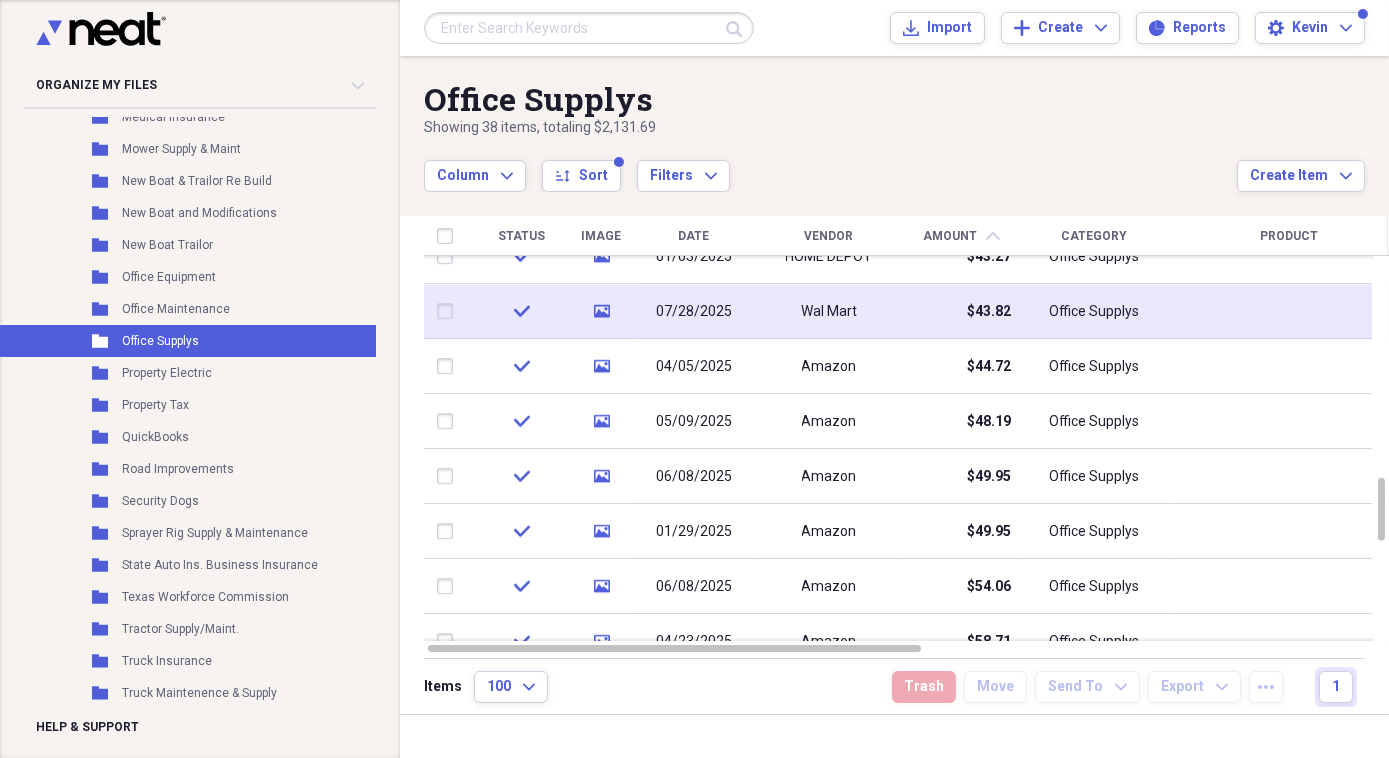 click on "Vendor" at bounding box center [829, 236] 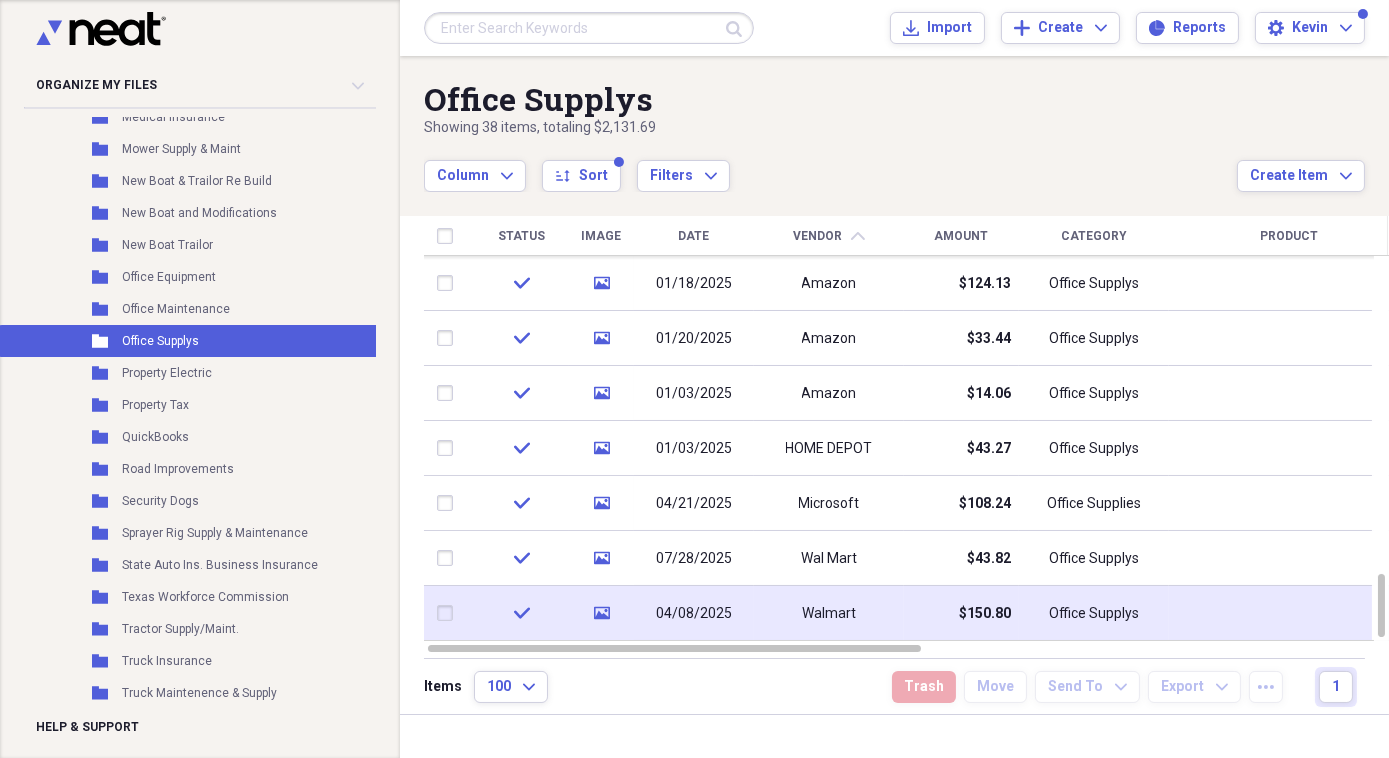click on "Walmart" at bounding box center [829, 613] 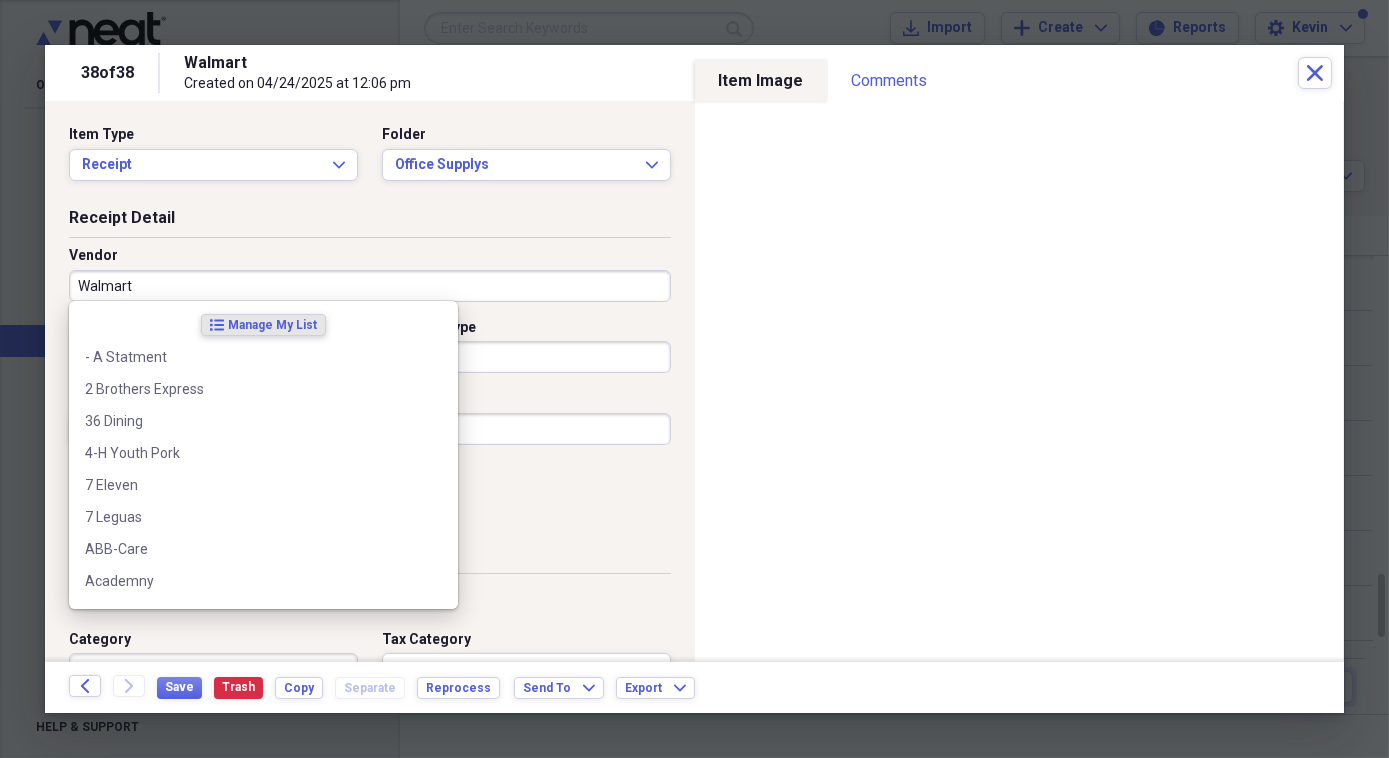click on "Walmart" at bounding box center [370, 286] 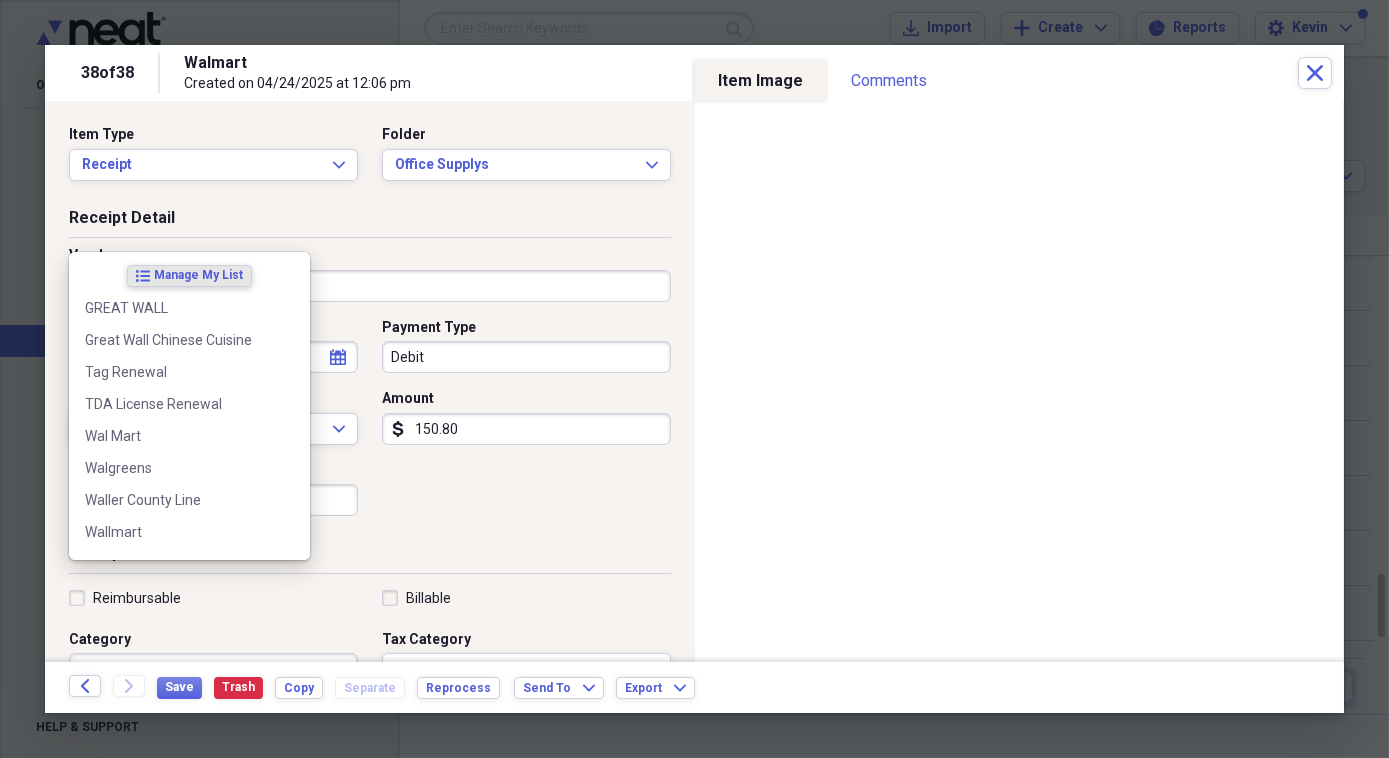 scroll, scrollTop: 90, scrollLeft: 0, axis: vertical 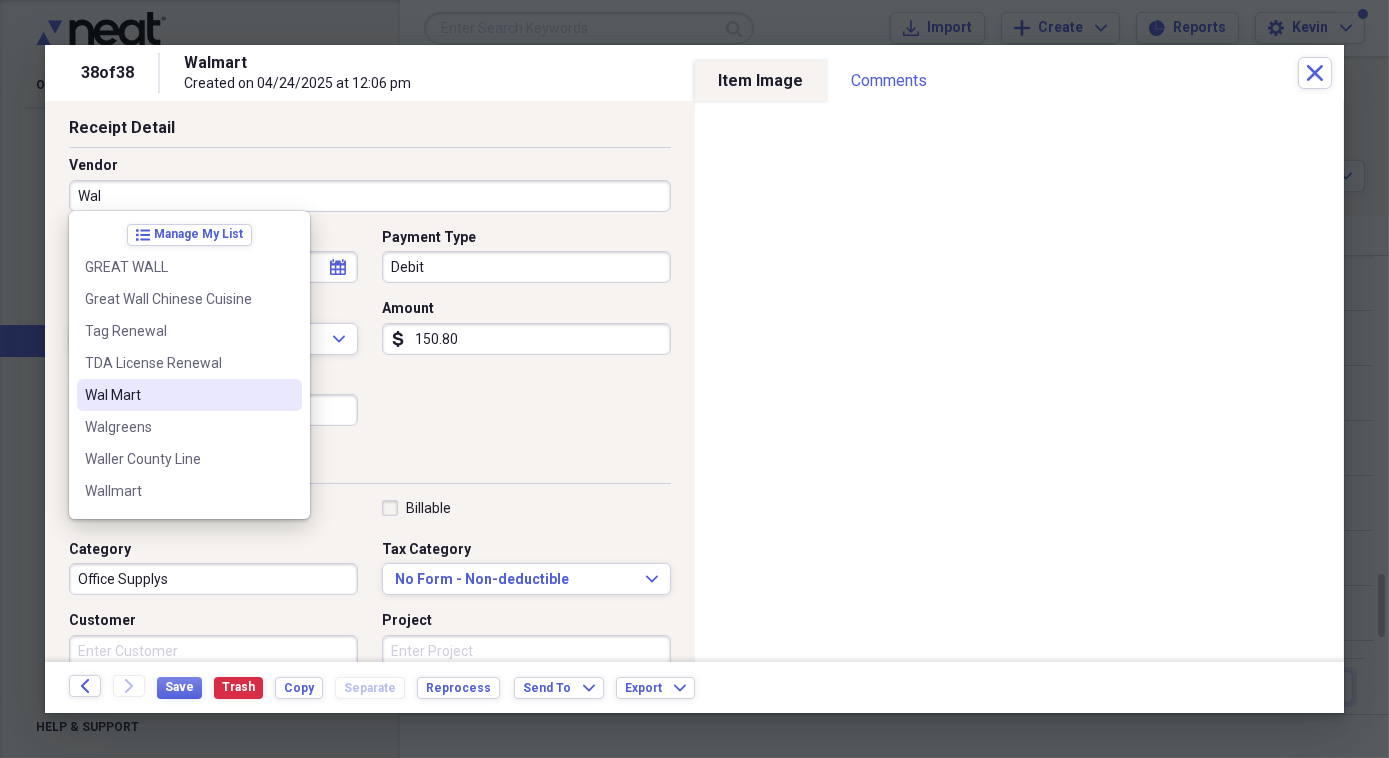 click on "Wal Mart" at bounding box center [177, 395] 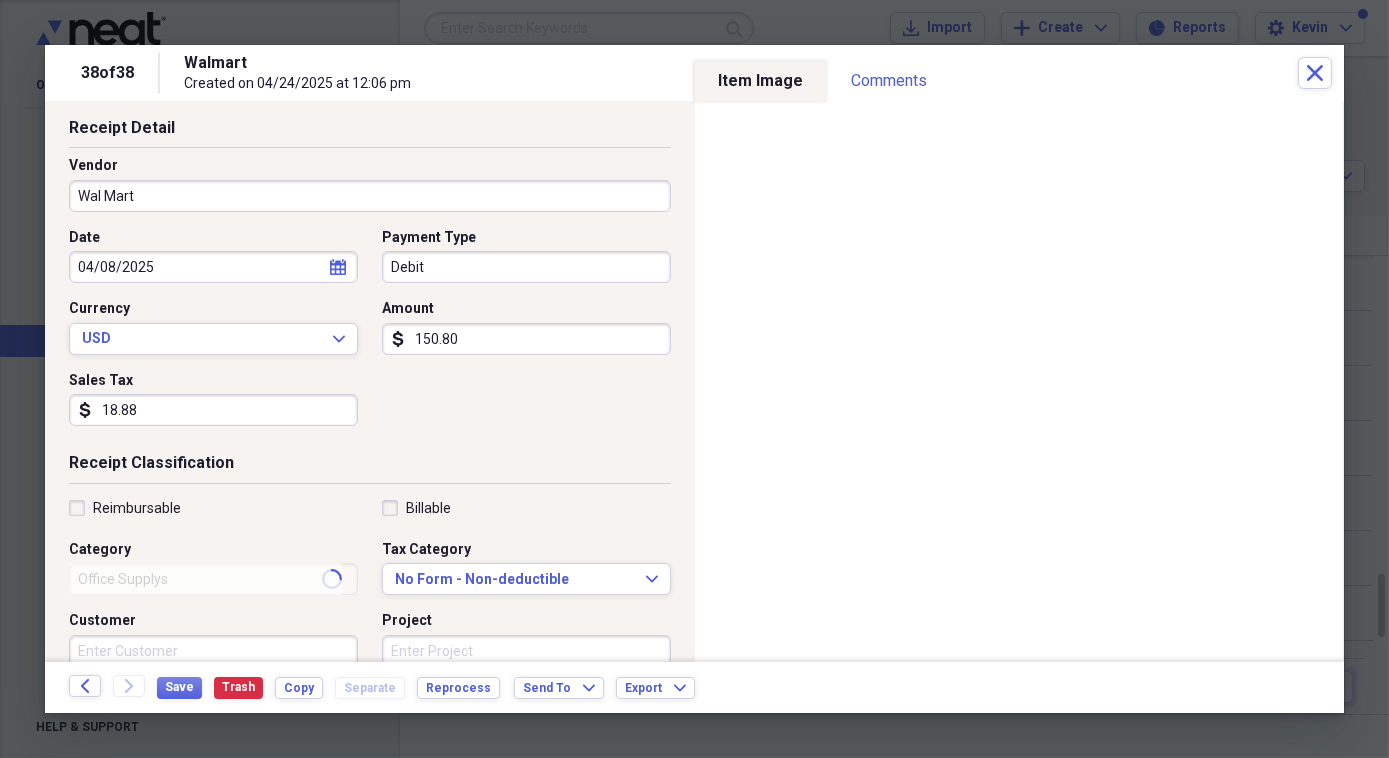type on "Field Supplies" 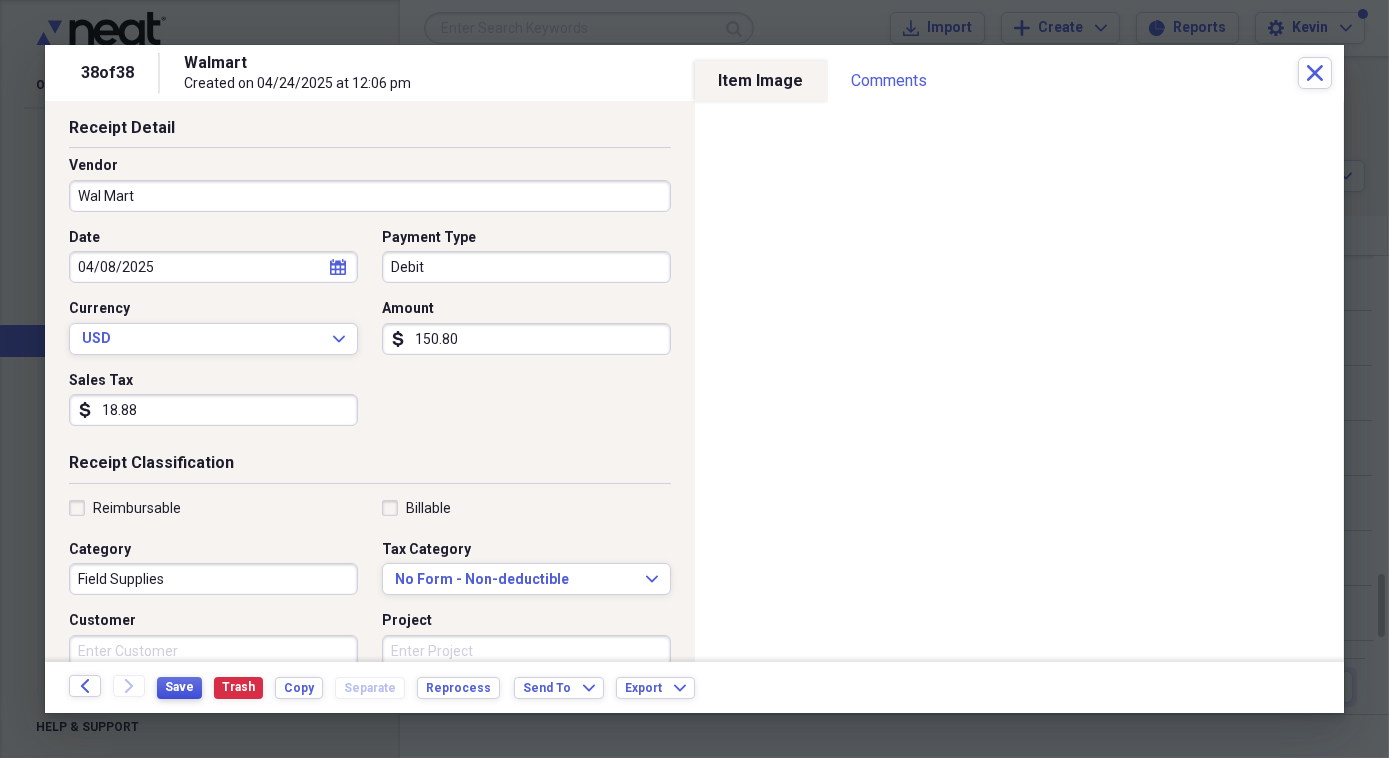click on "Save" at bounding box center [179, 687] 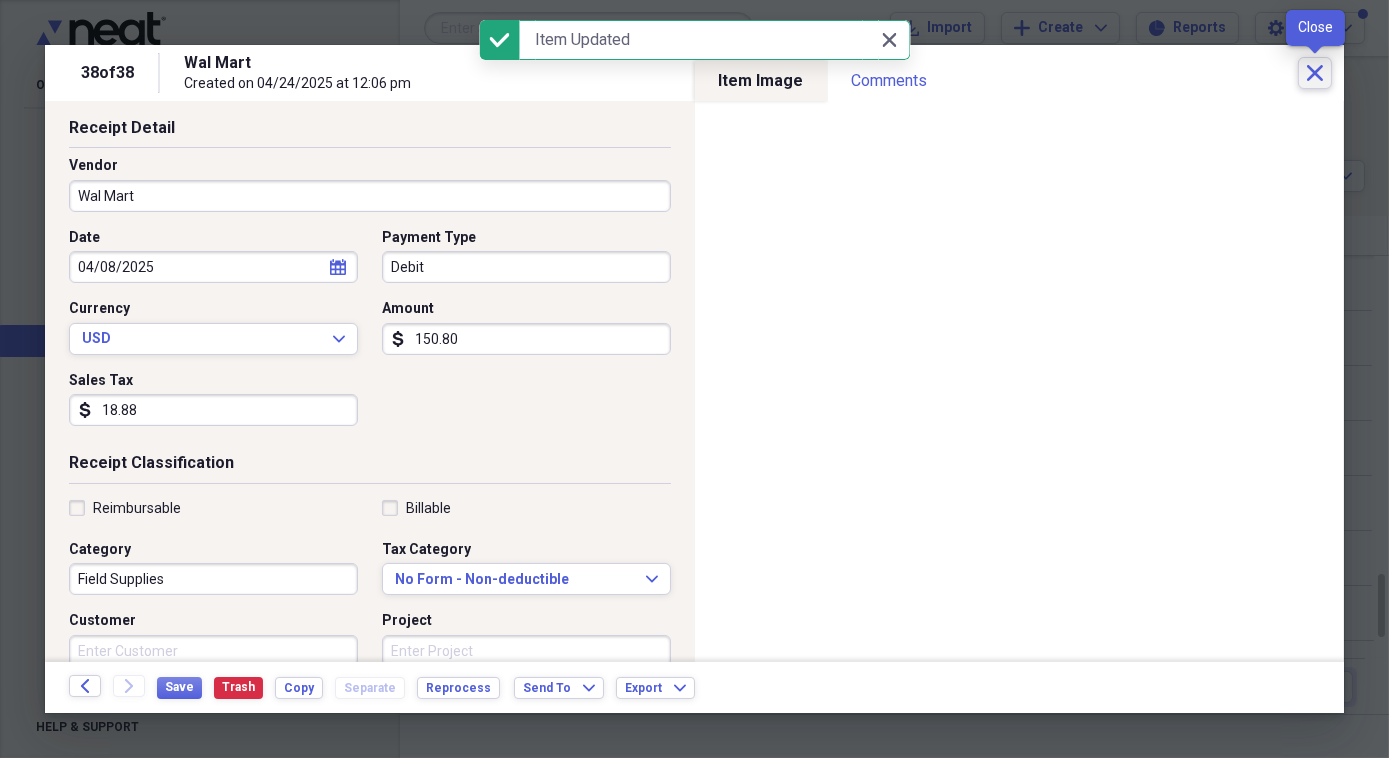 click on "Close" at bounding box center (1315, 73) 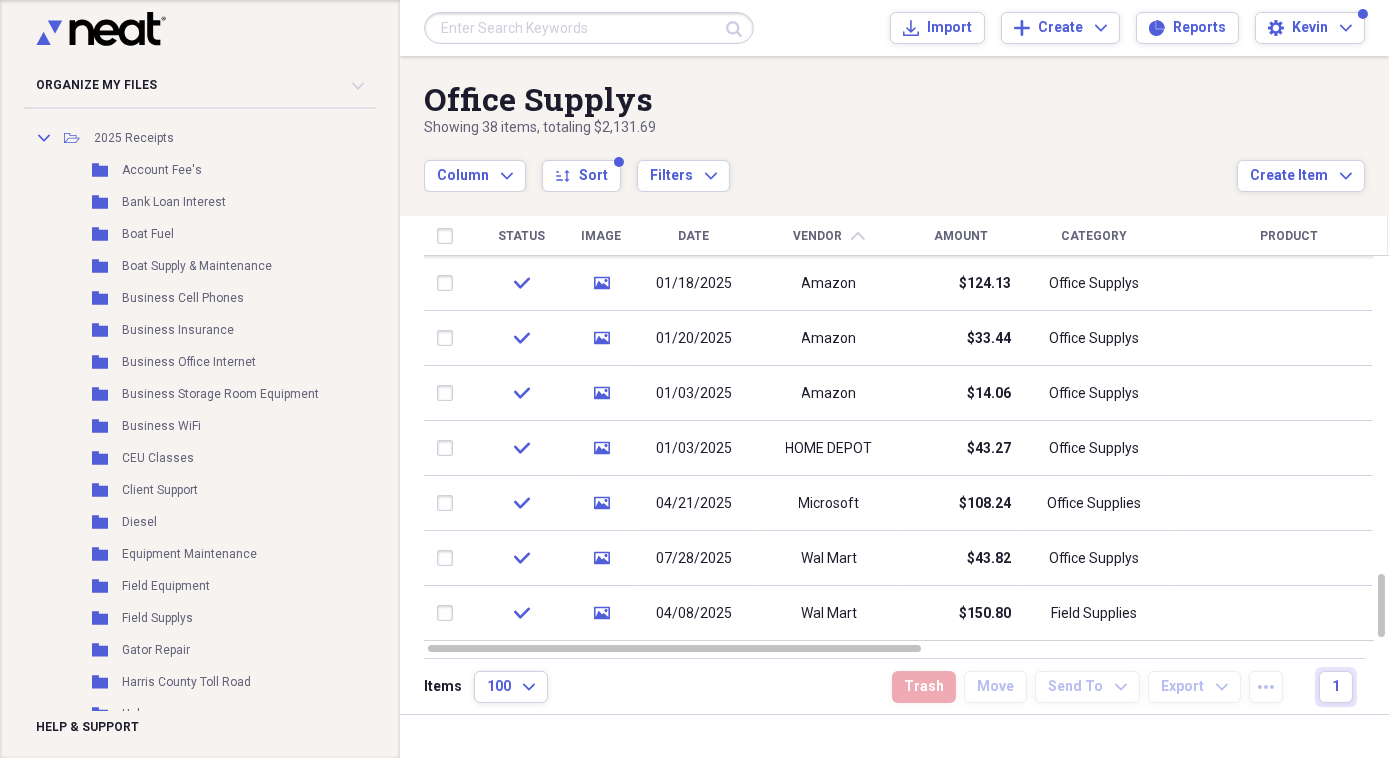 scroll, scrollTop: 9272, scrollLeft: 0, axis: vertical 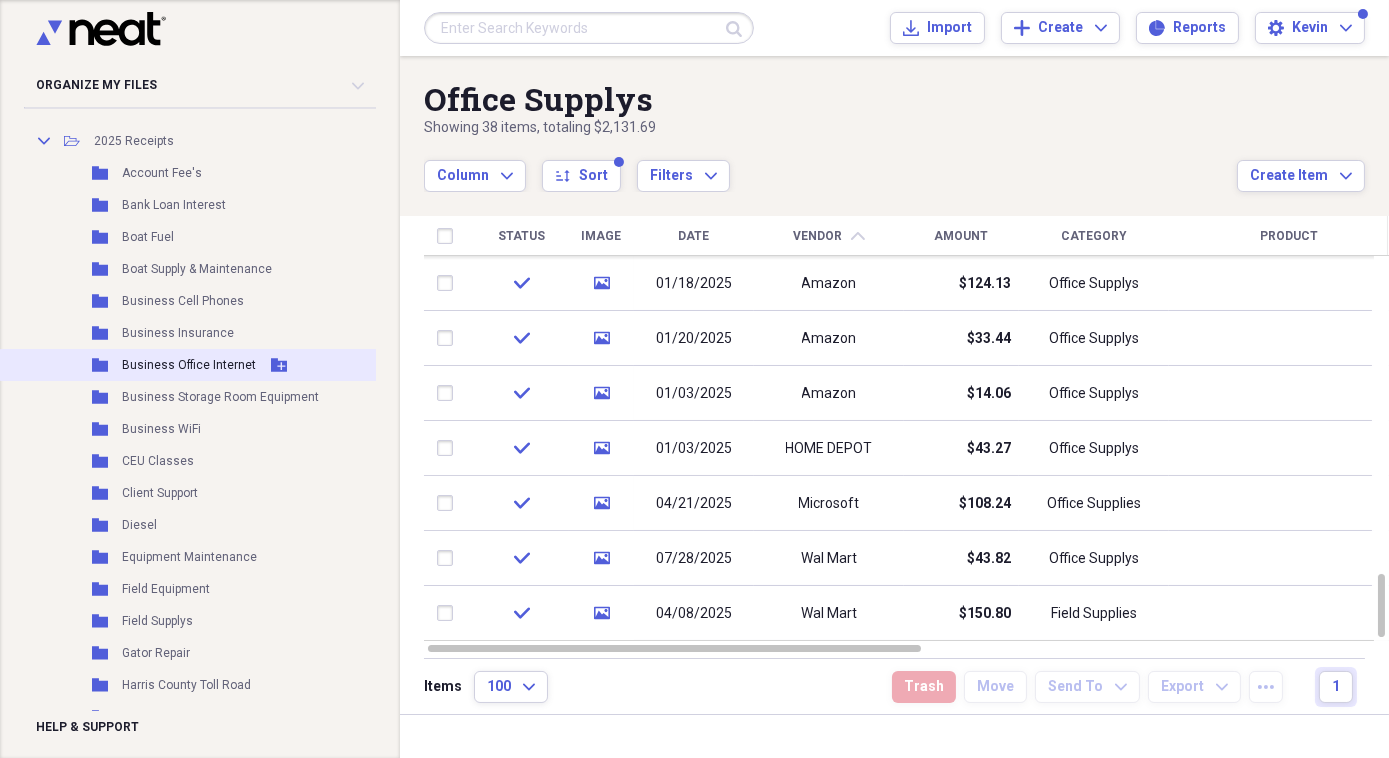 click on "Business Office Internet" at bounding box center [189, 365] 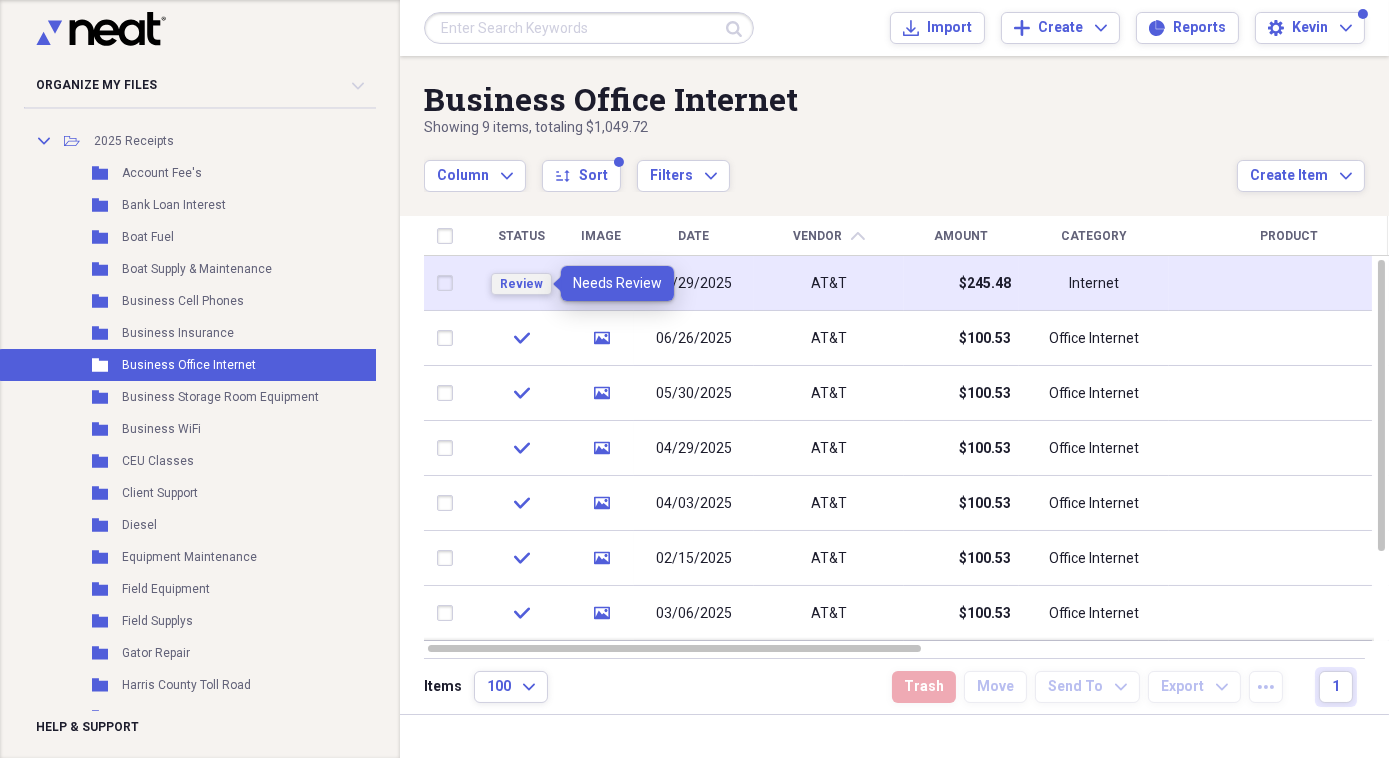 click on "Review" at bounding box center [521, 284] 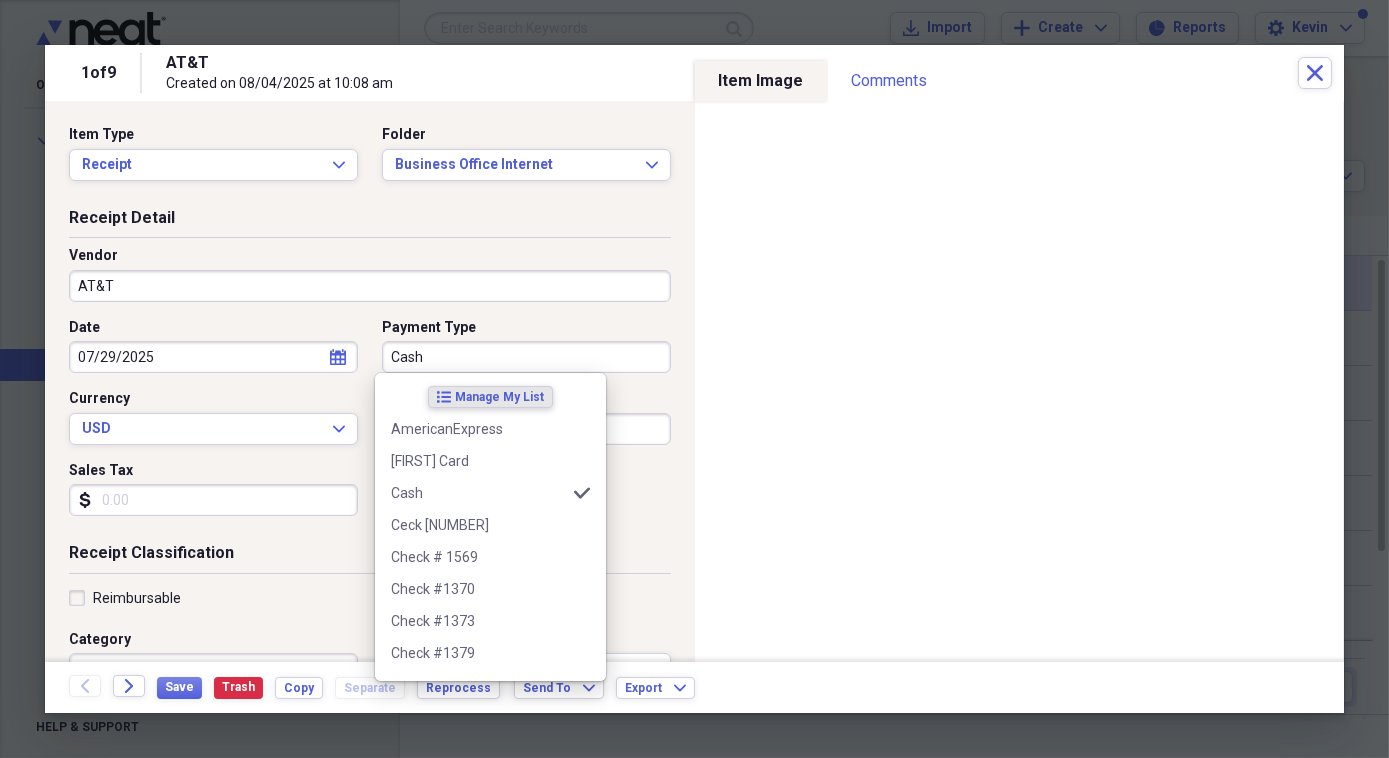 click on "Cash" at bounding box center (526, 357) 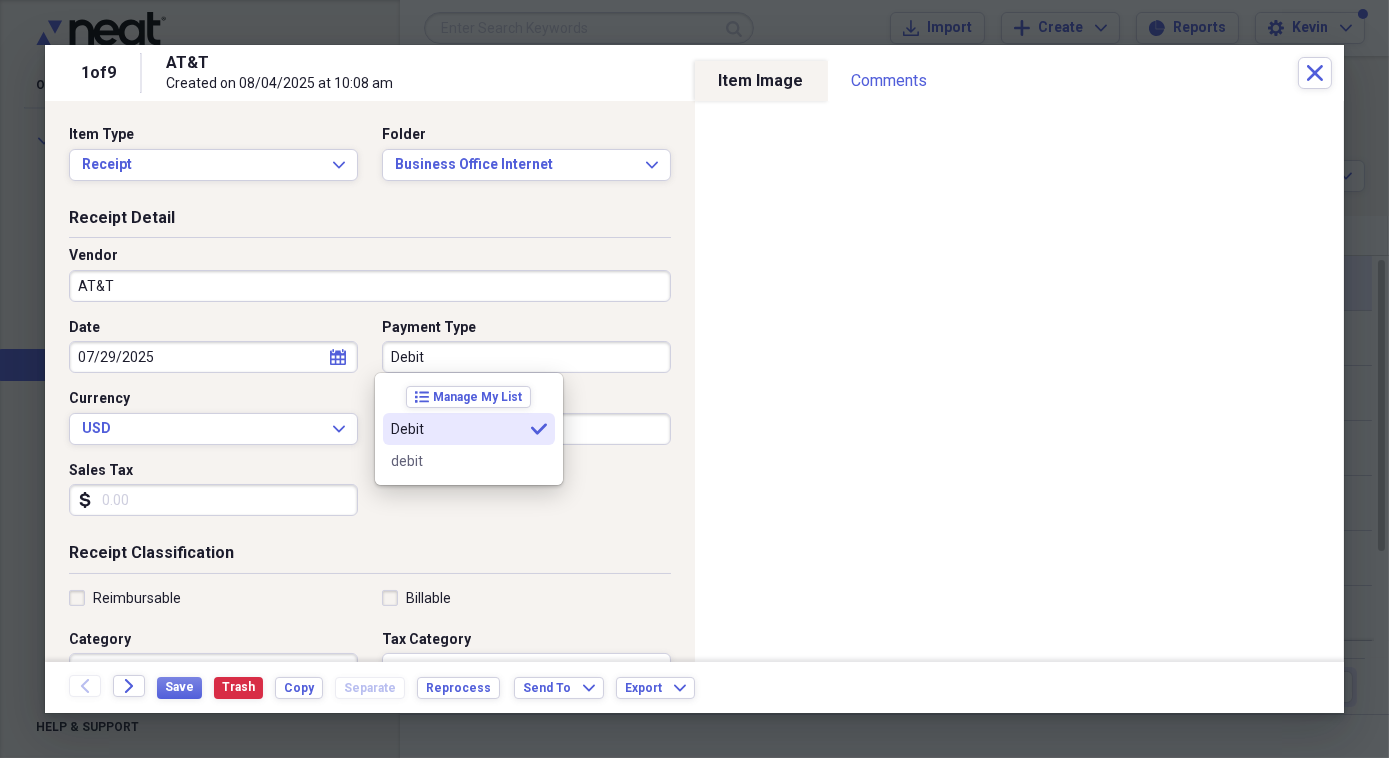 type on "Debit" 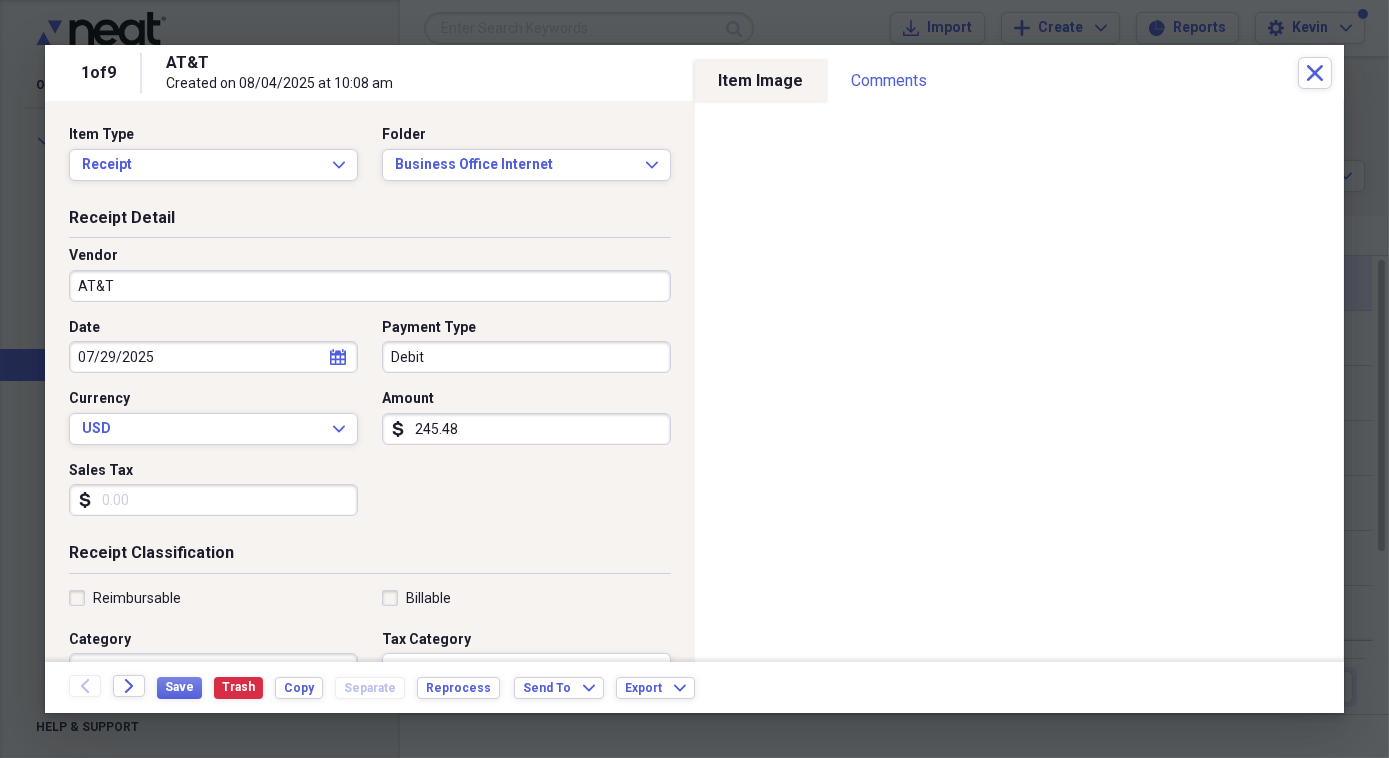 click on "Receipt Classification" at bounding box center (370, 557) 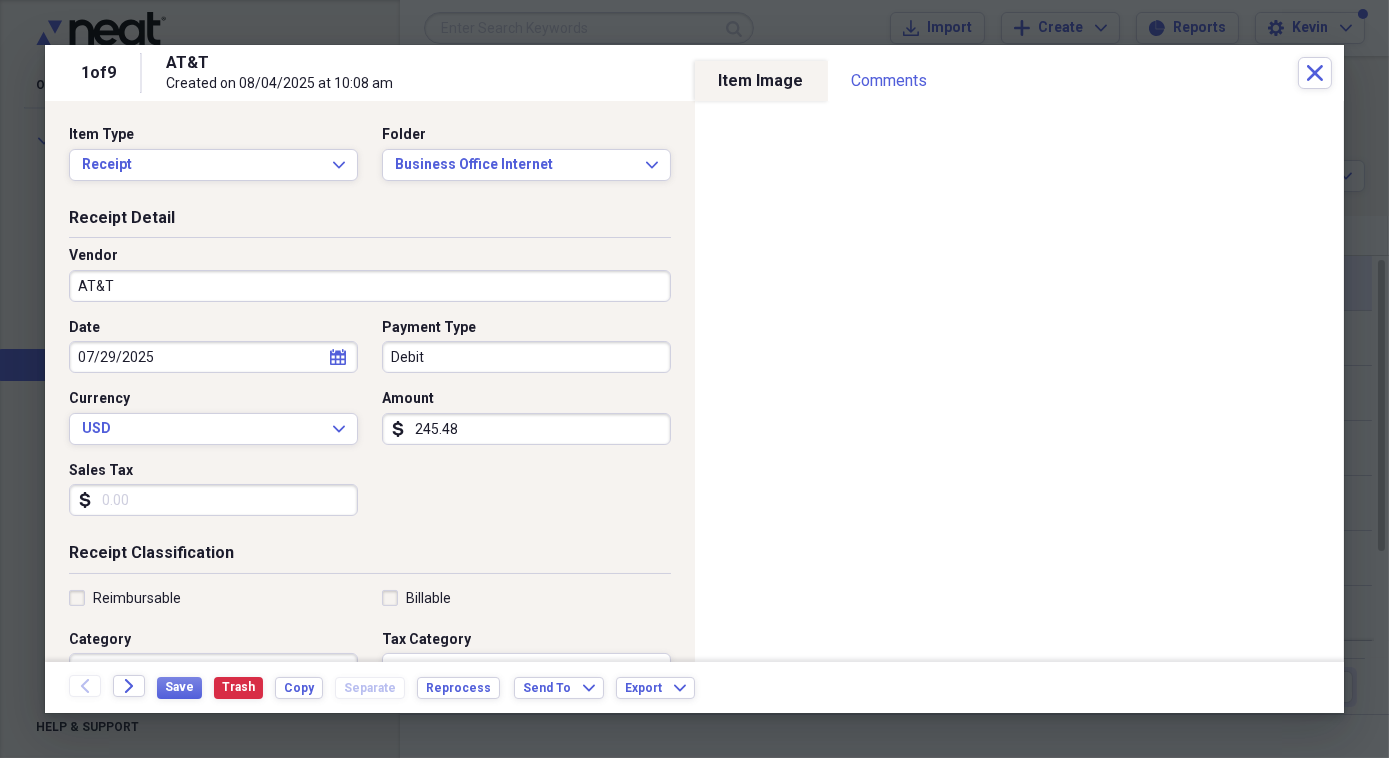 click on "245.48" at bounding box center (526, 429) 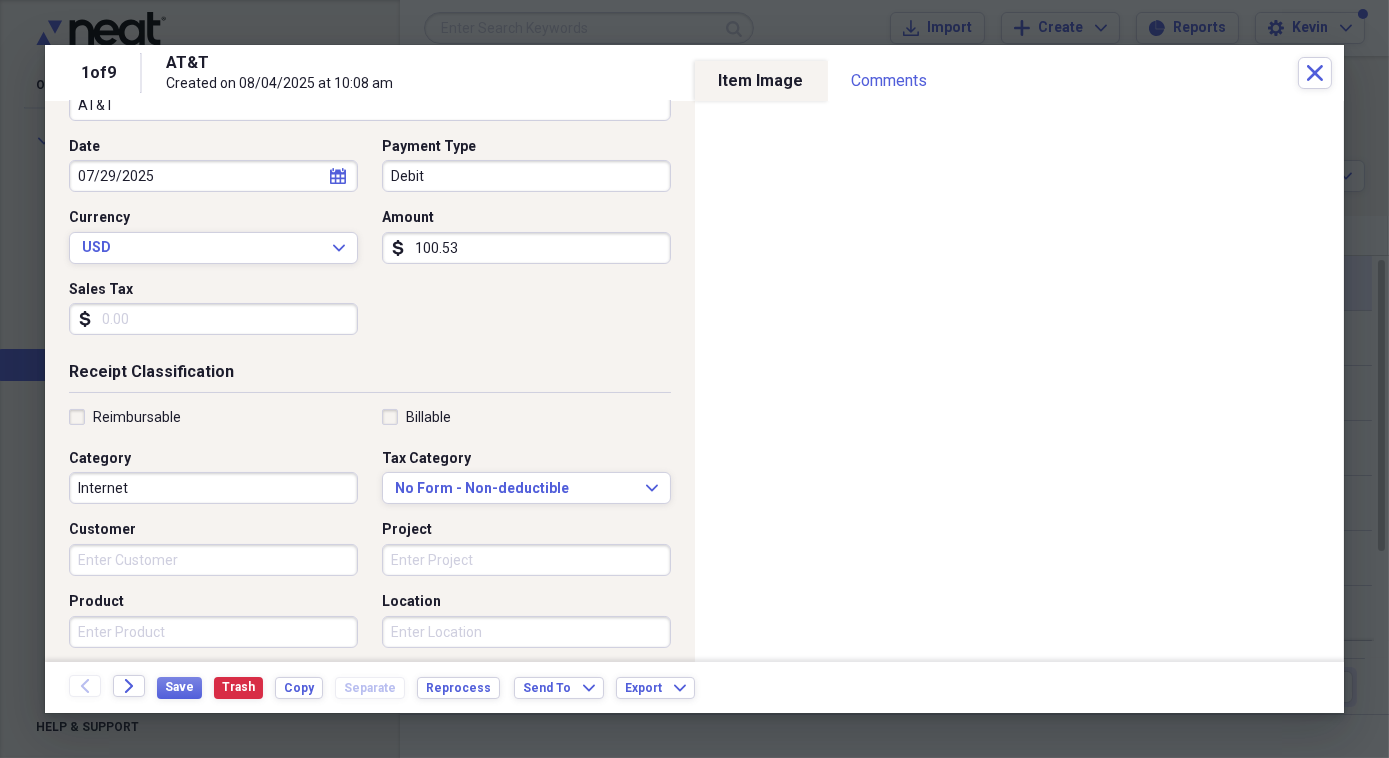 scroll, scrollTop: 272, scrollLeft: 0, axis: vertical 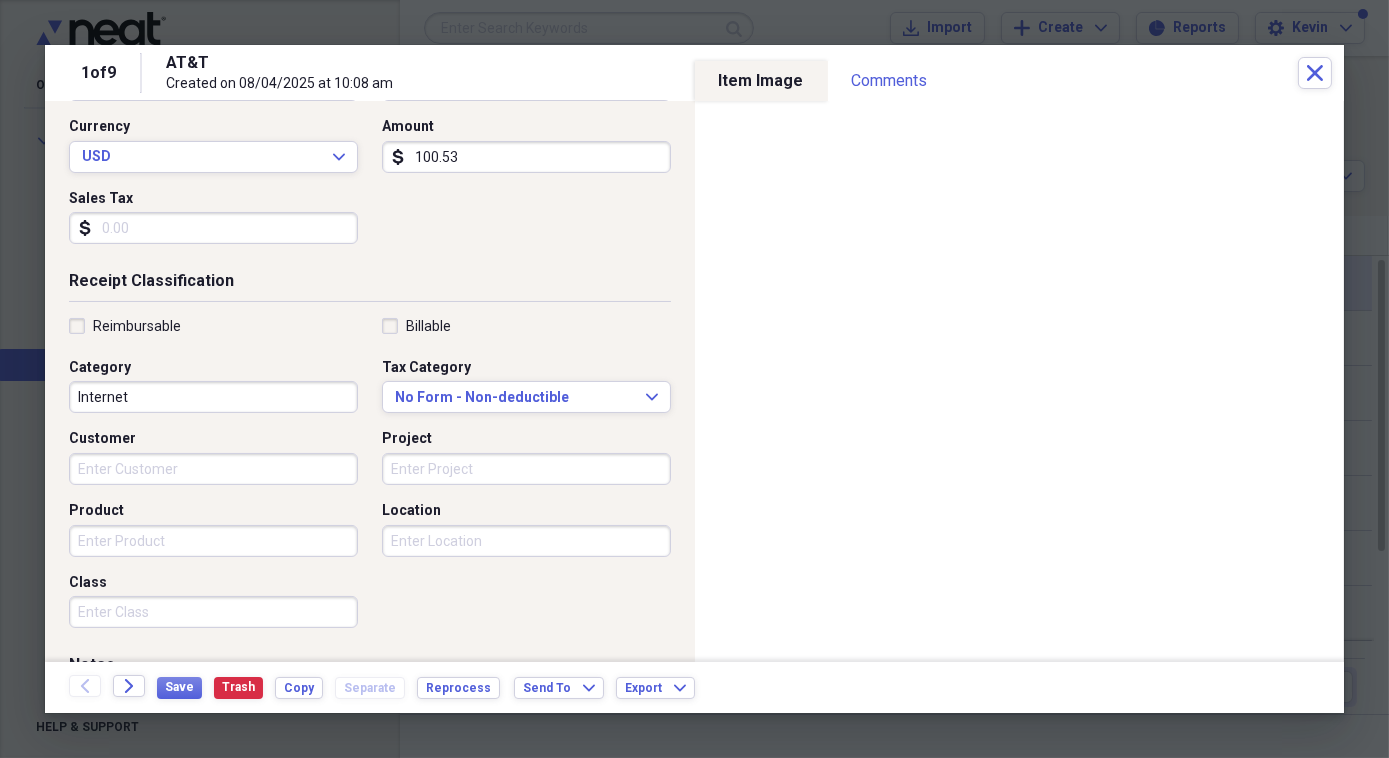type on "100.53" 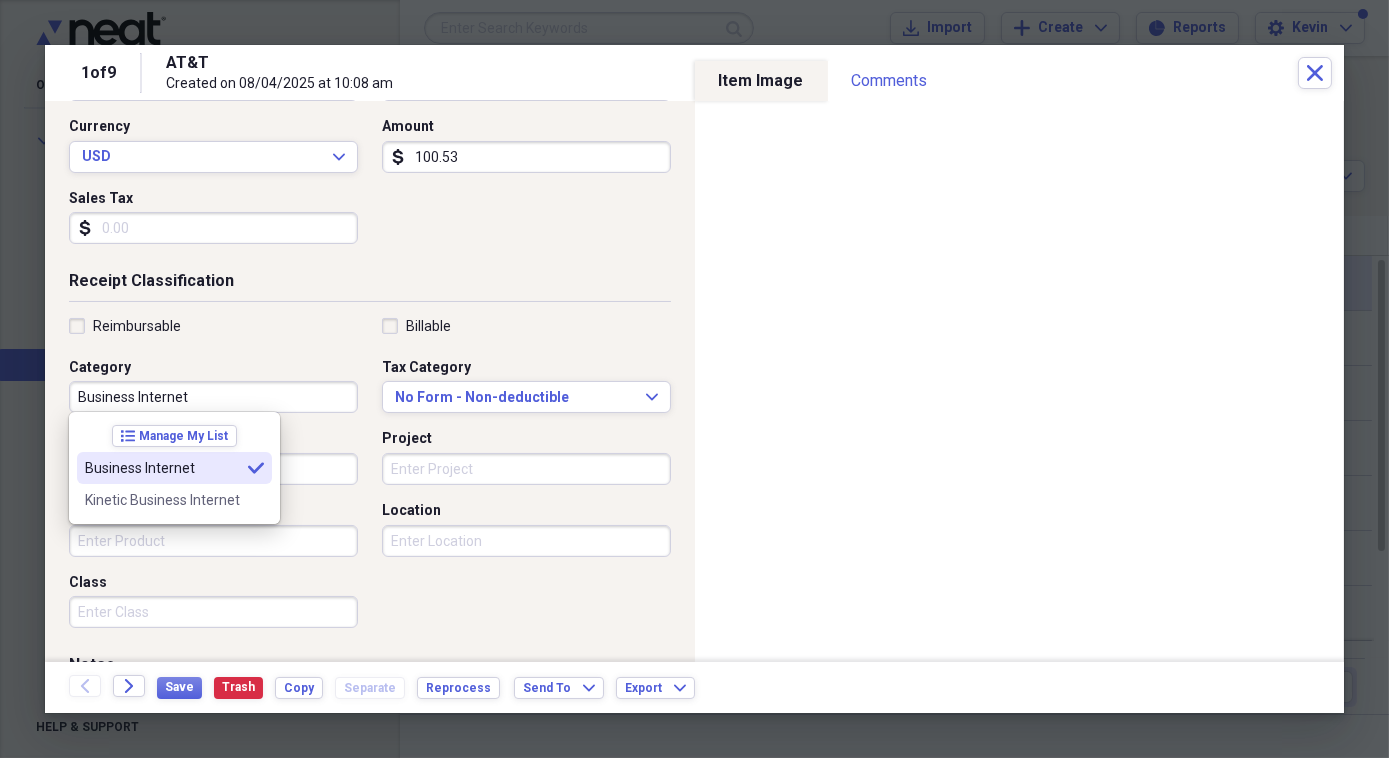 type on "Business Internet" 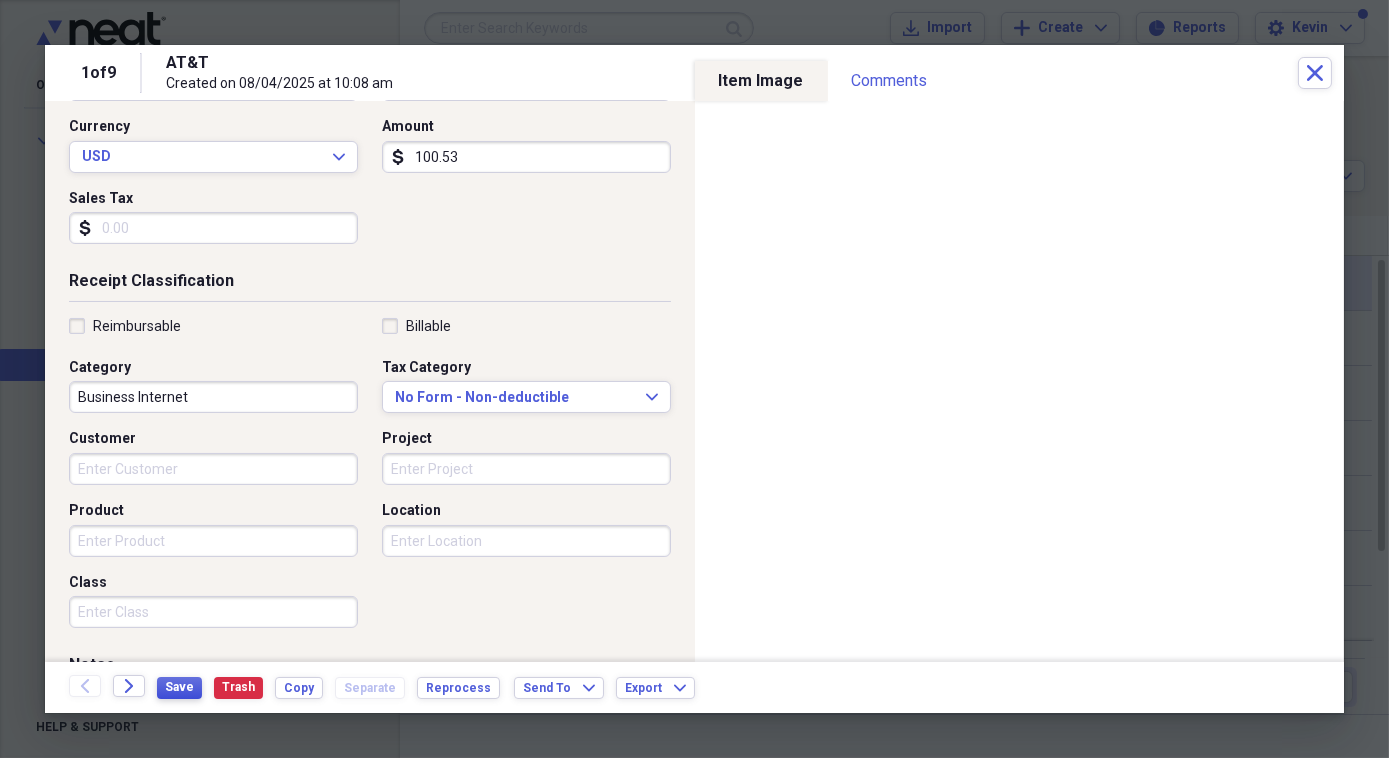 click on "Save" at bounding box center [179, 687] 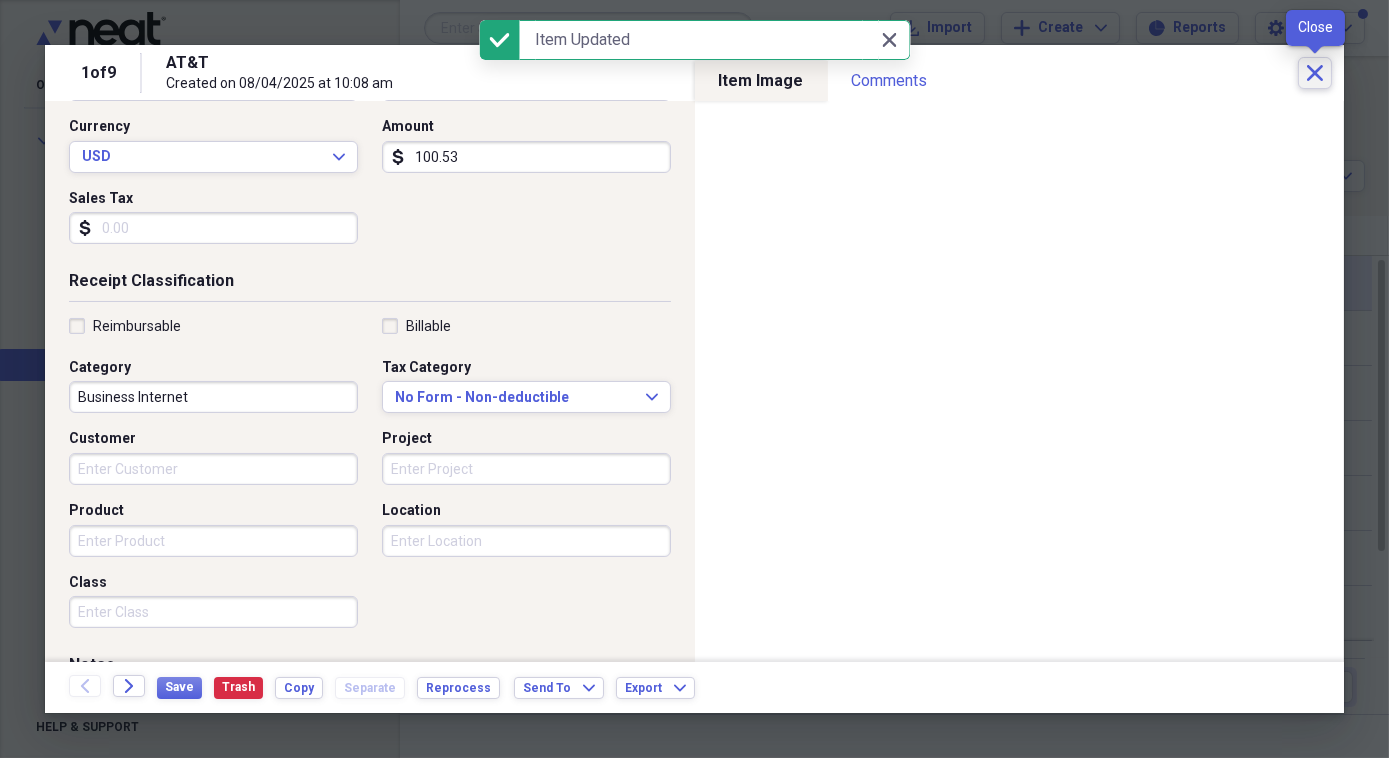 click on "Close" 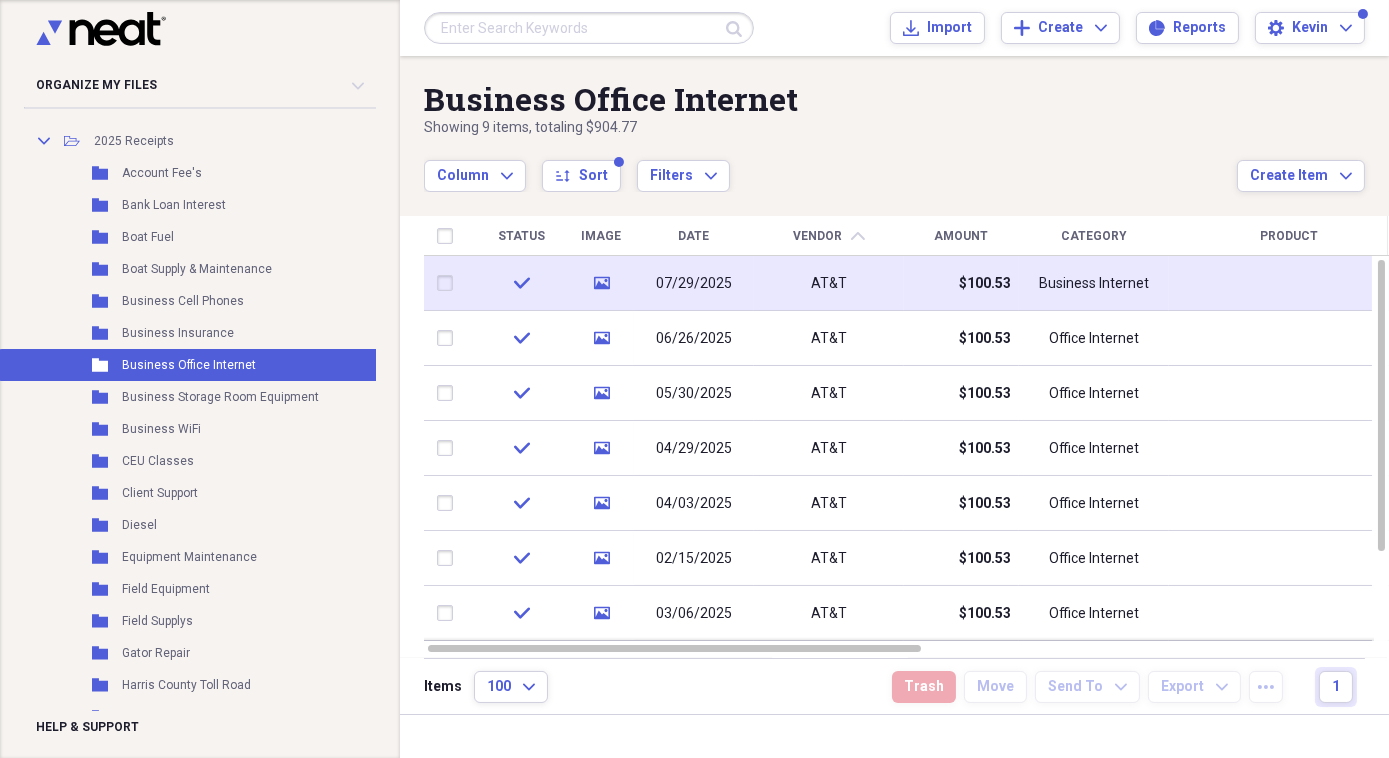 click on "$100.53" at bounding box center (961, 283) 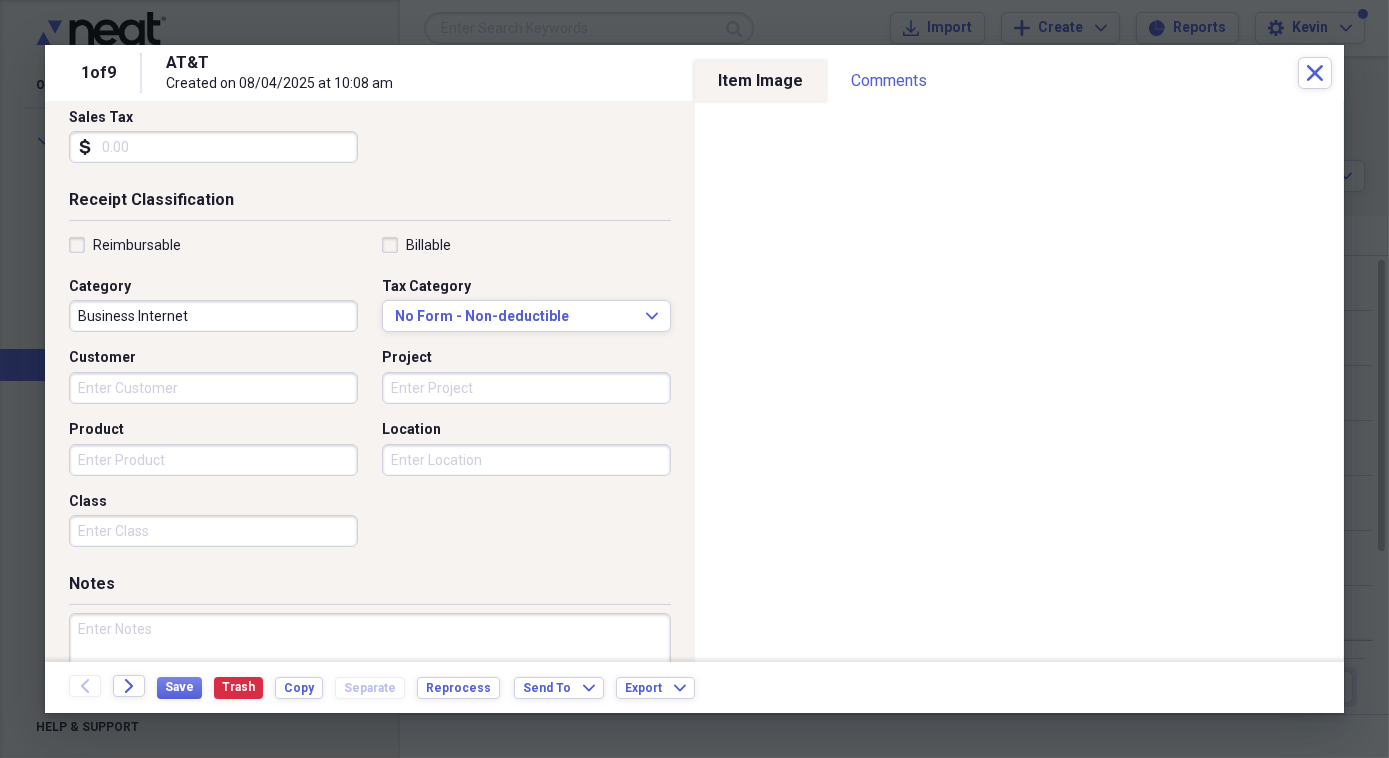 scroll, scrollTop: 363, scrollLeft: 0, axis: vertical 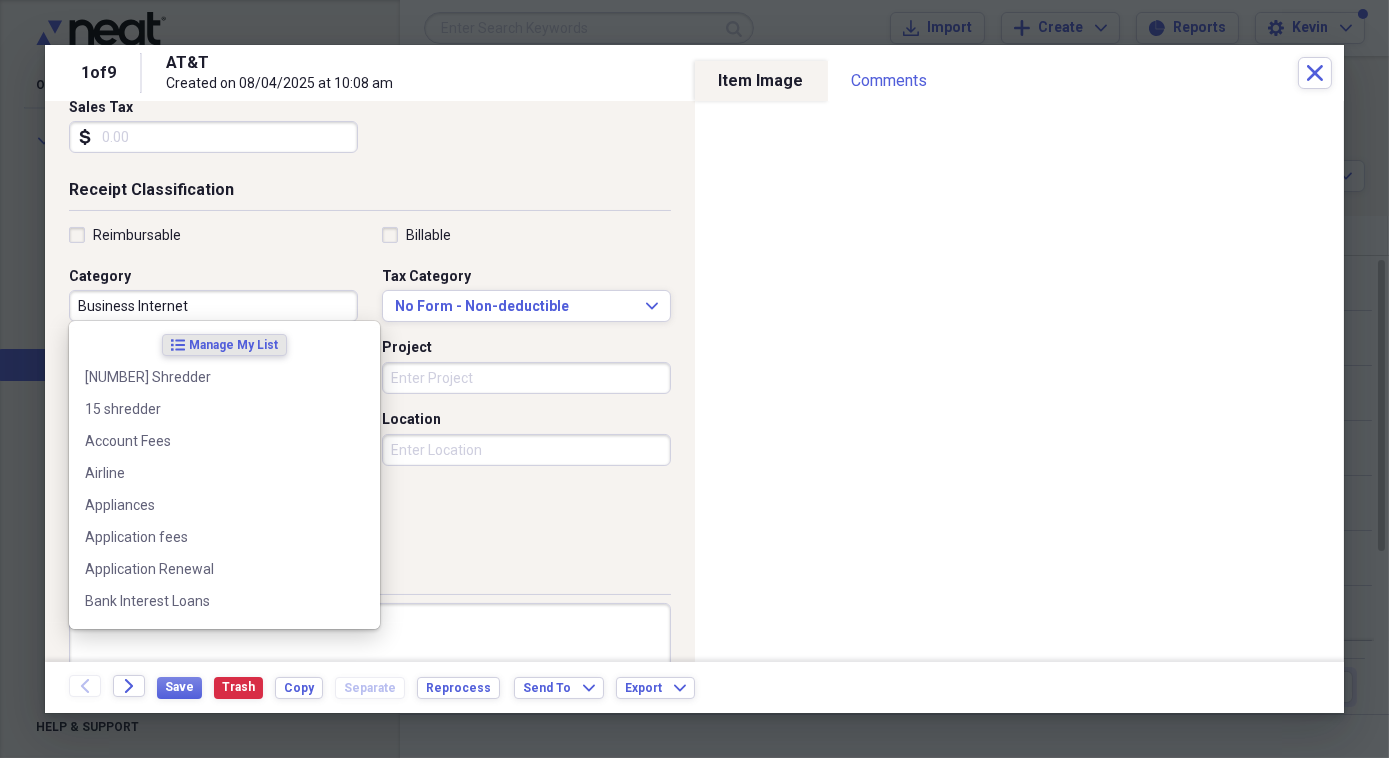 click on "Business Internet" at bounding box center (213, 306) 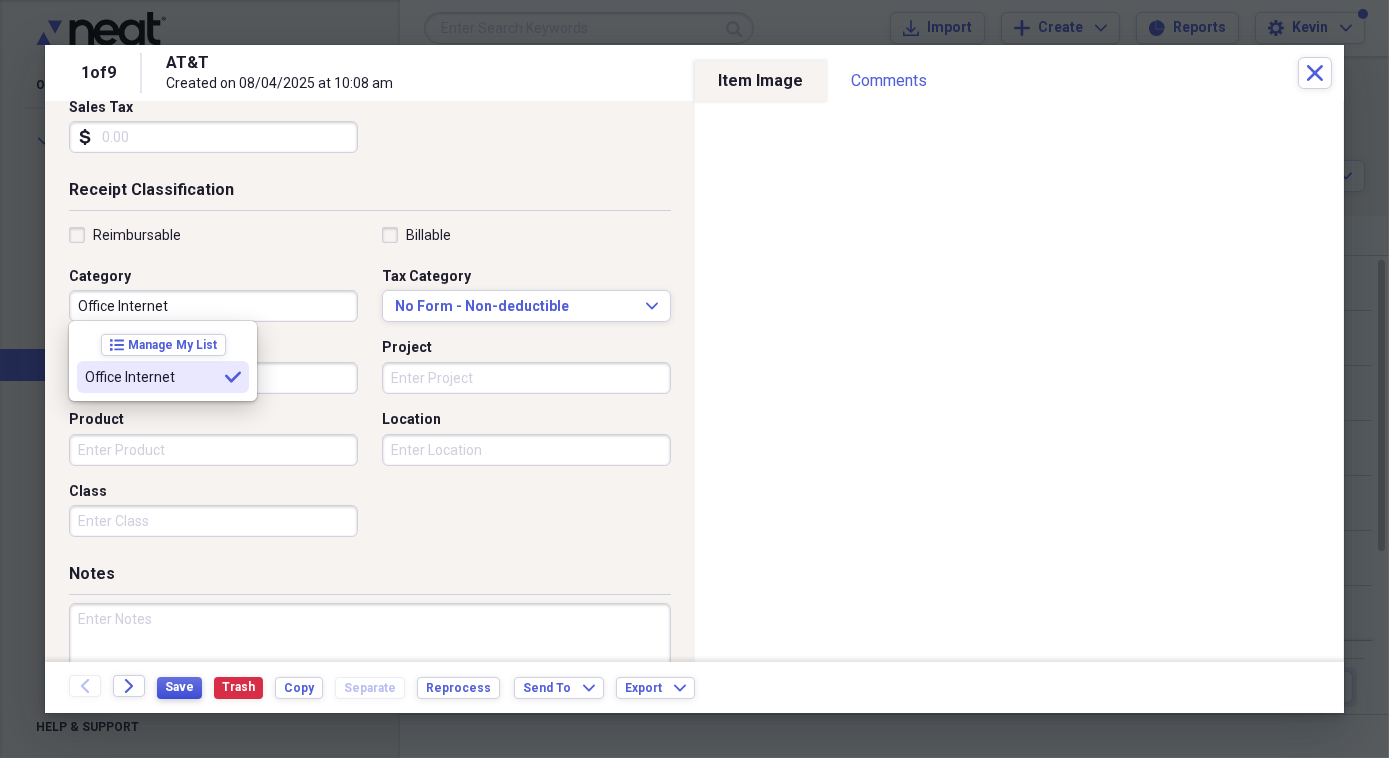 type on "Office Internet" 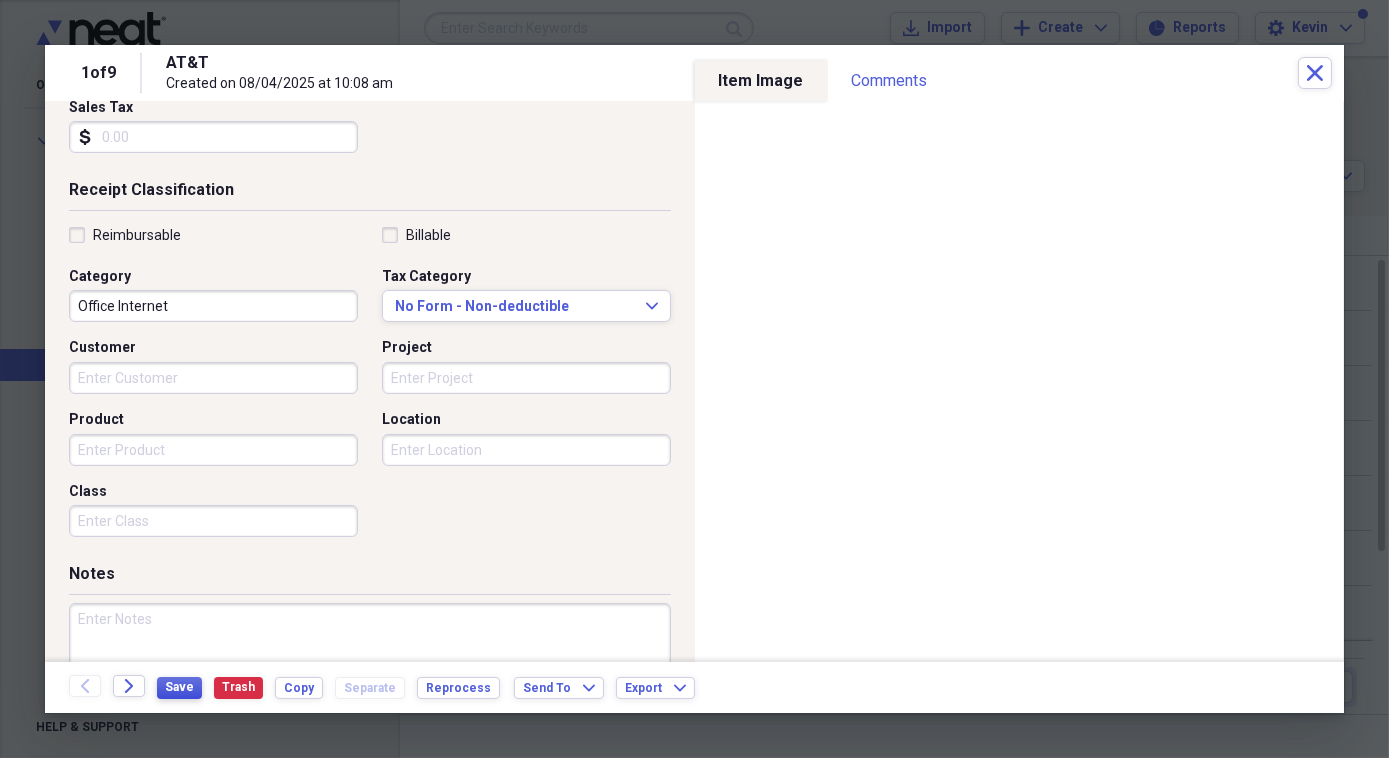 click on "Save" at bounding box center (179, 687) 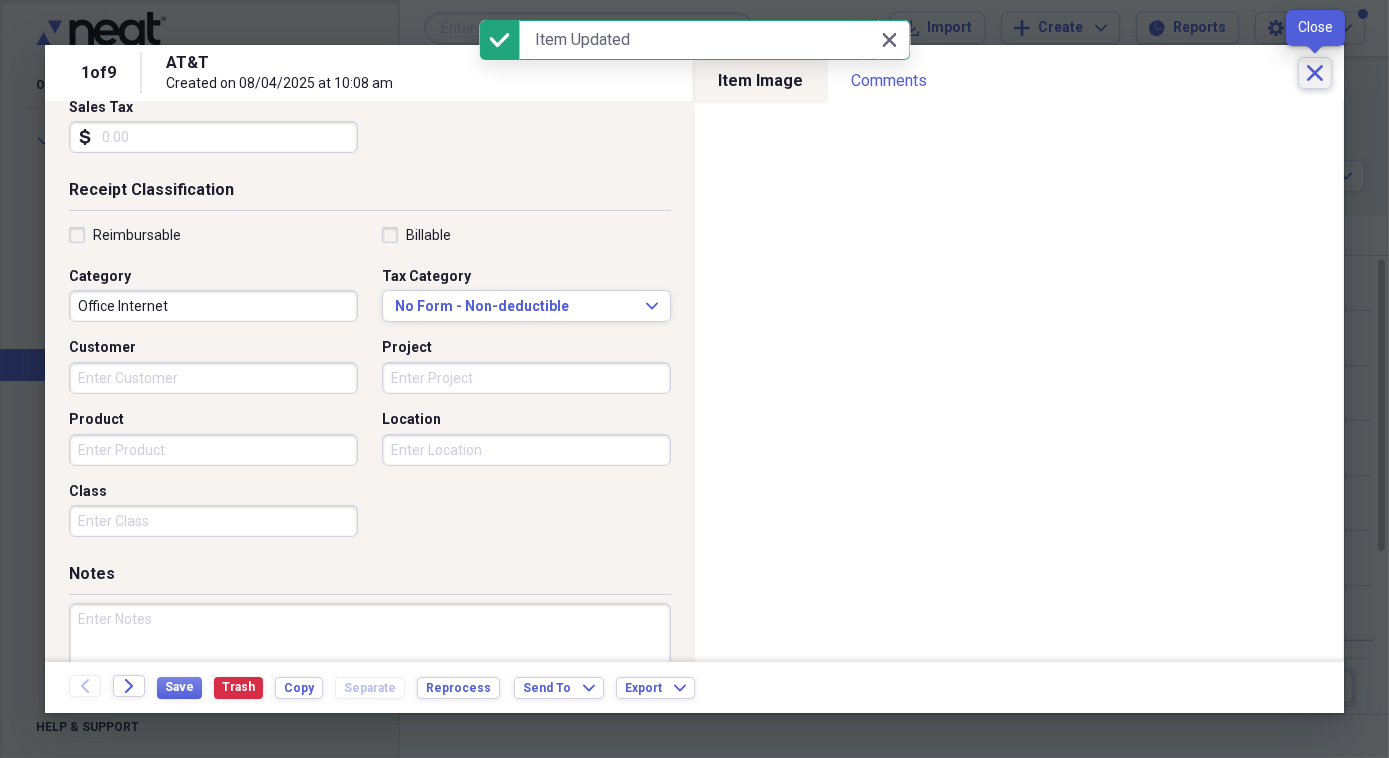 click on "Close" 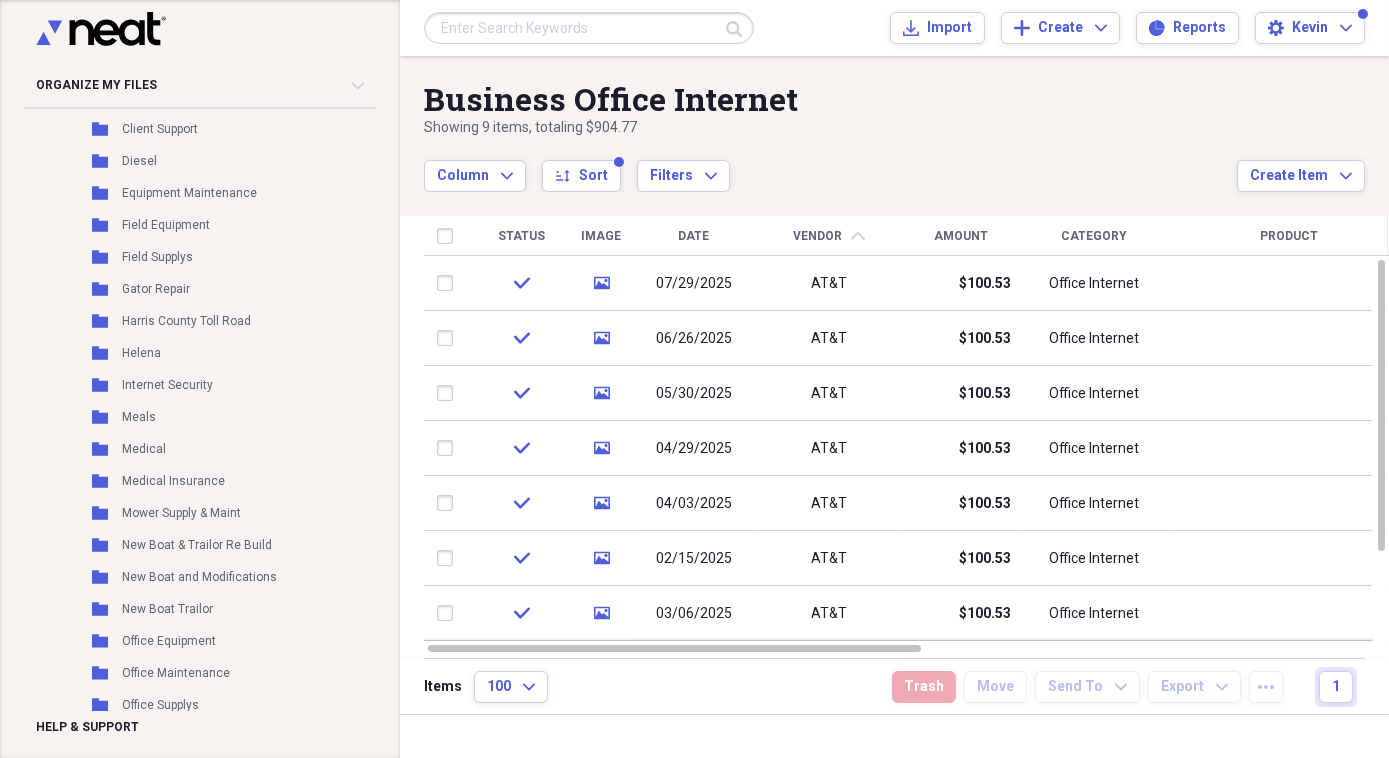 scroll, scrollTop: 9727, scrollLeft: 0, axis: vertical 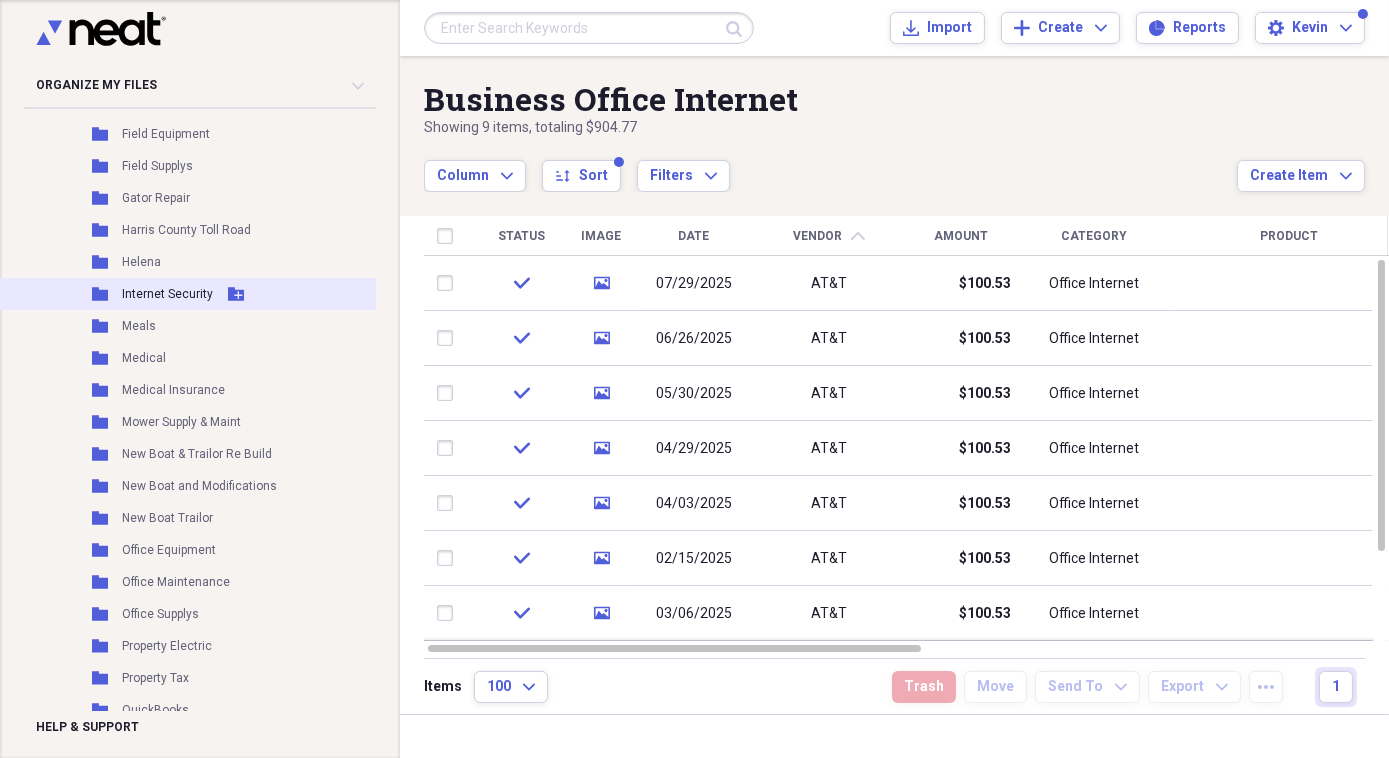click on "Internet Security" at bounding box center (167, 294) 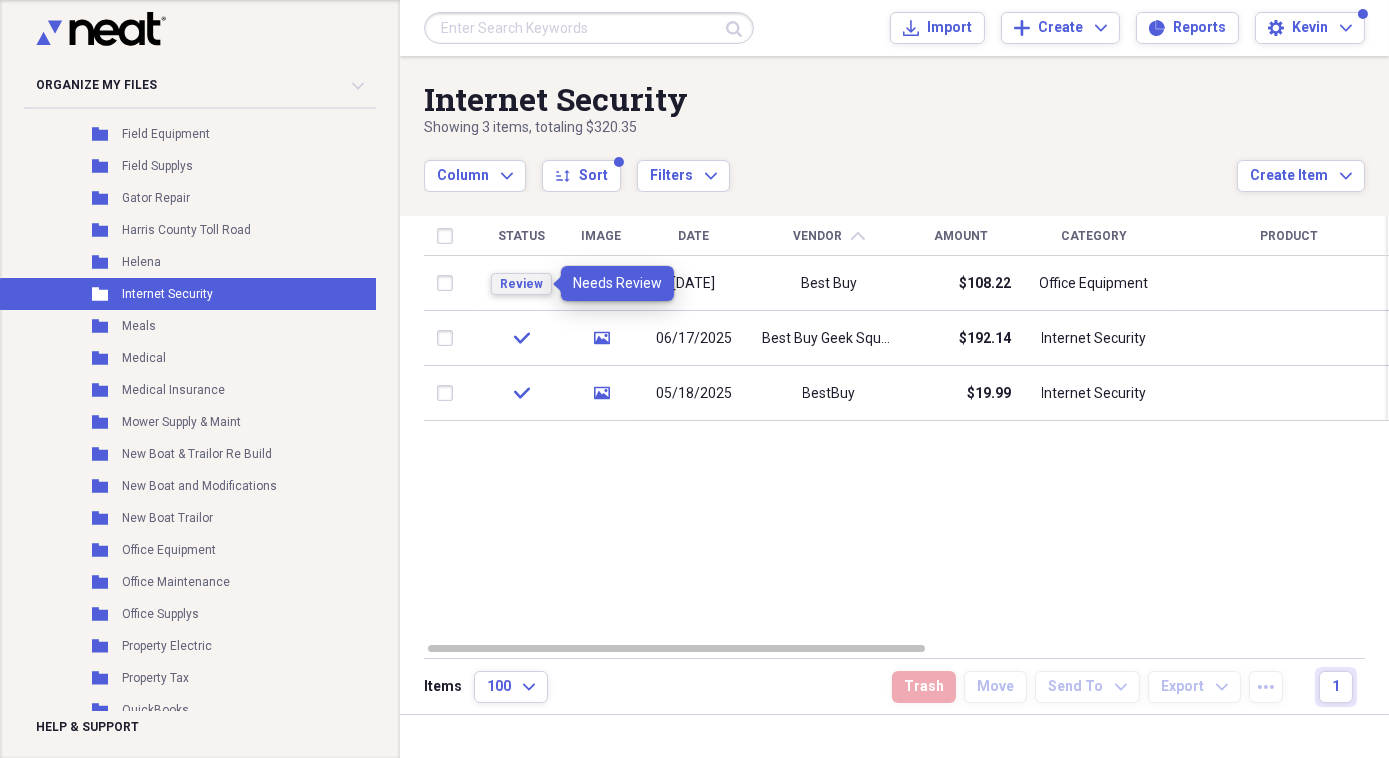 click on "Review" at bounding box center [521, 284] 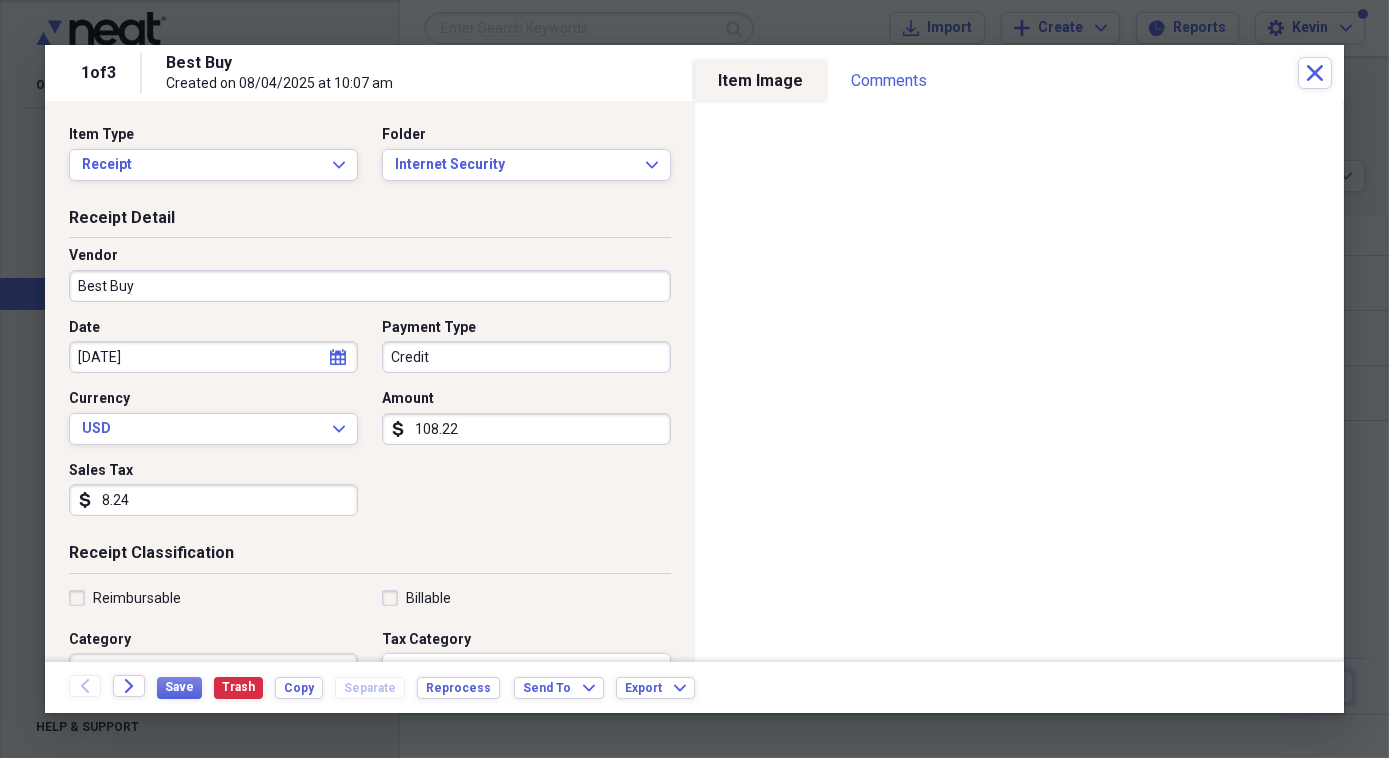 click on "Credit" at bounding box center (526, 357) 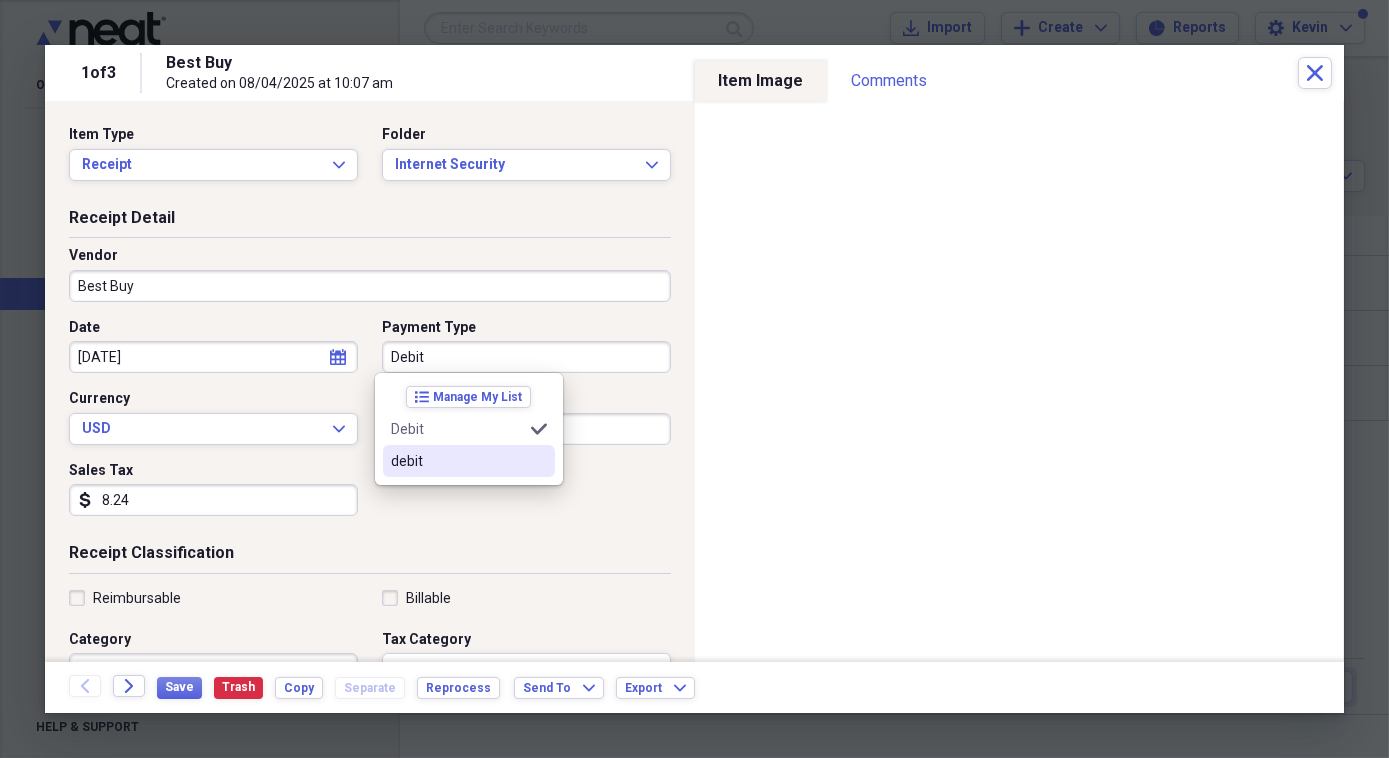 type on "Debit" 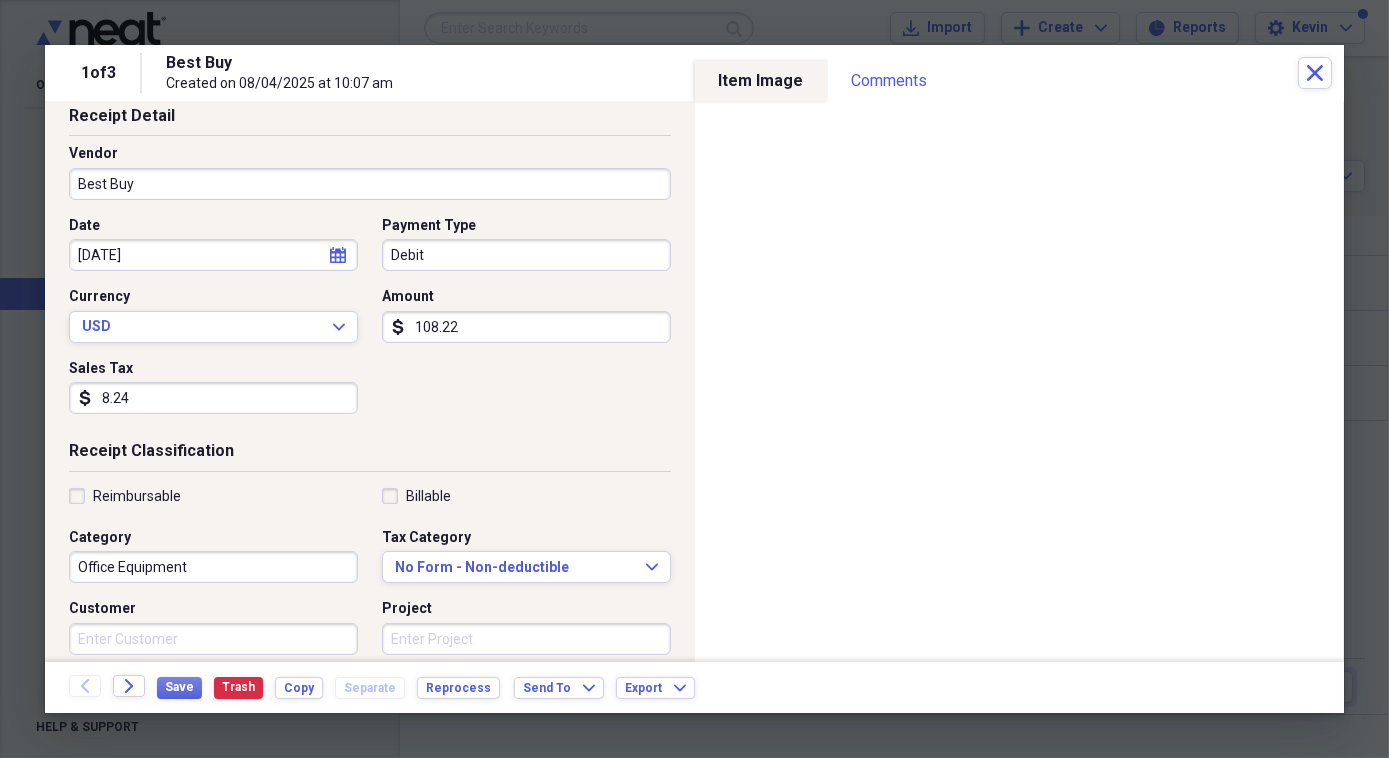 scroll, scrollTop: 181, scrollLeft: 0, axis: vertical 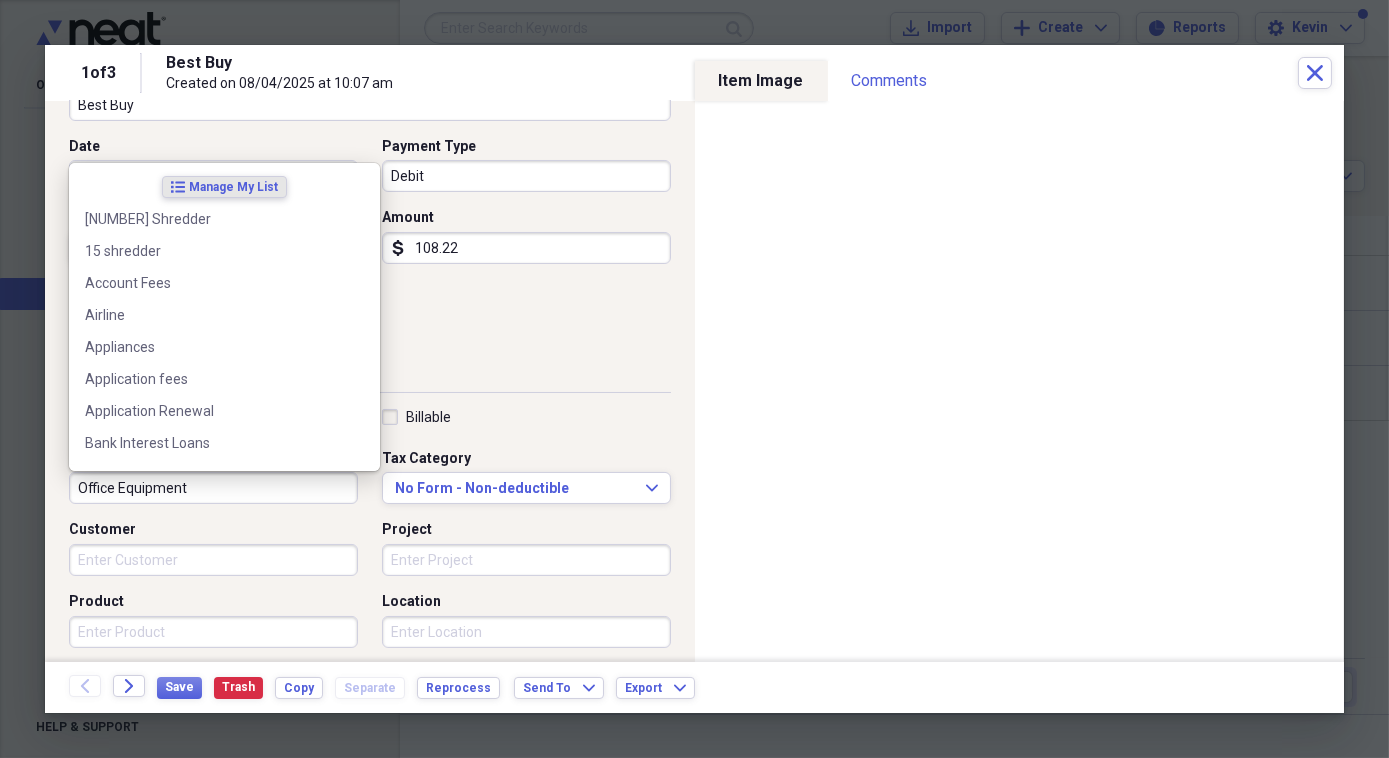 click on "Office Equipment" at bounding box center [213, 488] 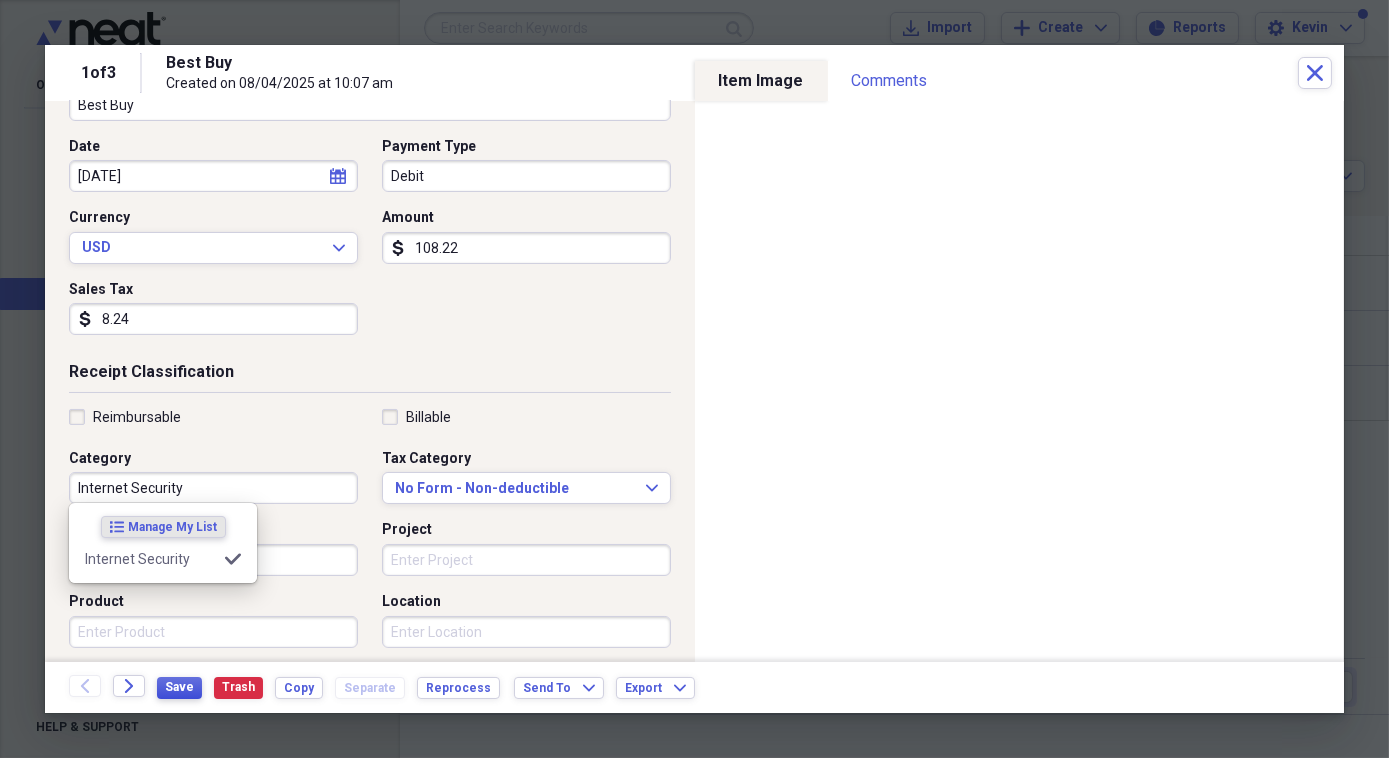 type on "Internet Security" 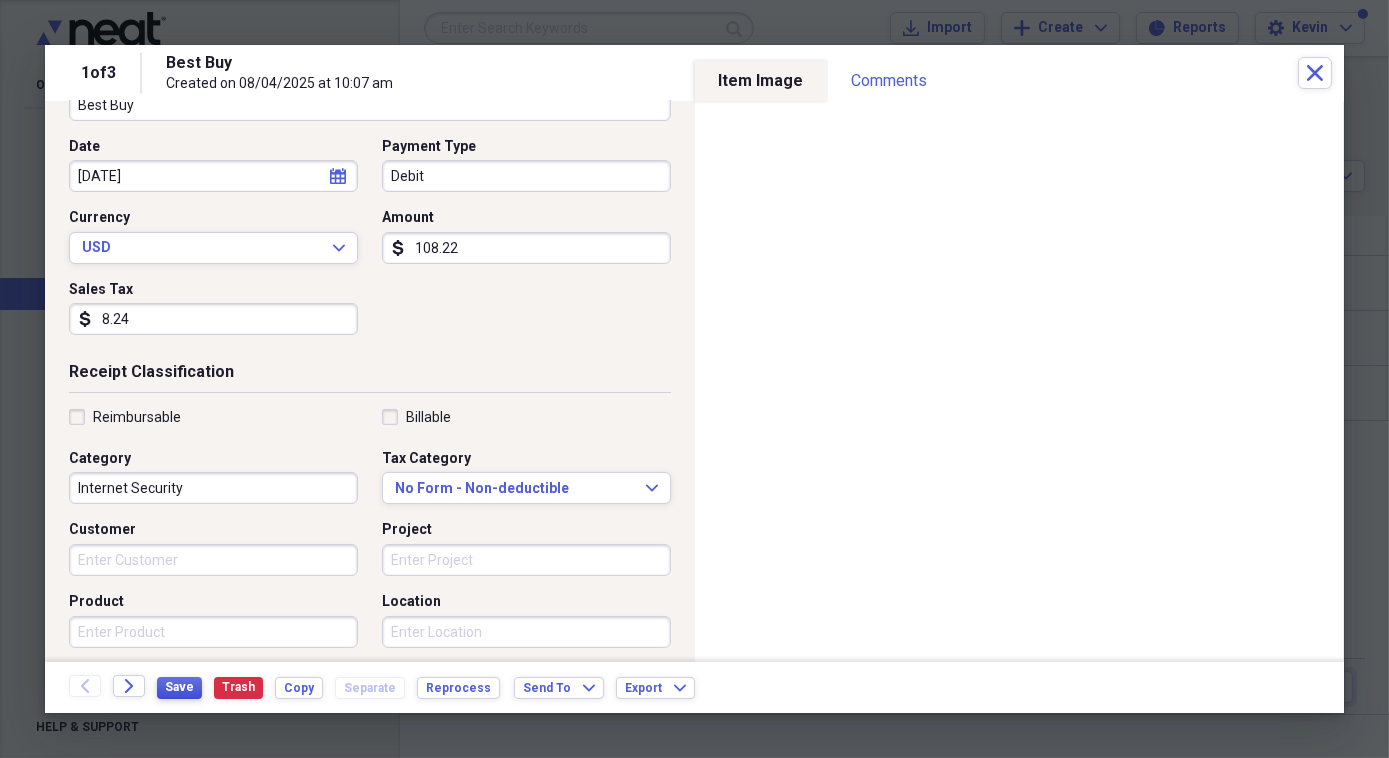 click on "Save" at bounding box center (179, 687) 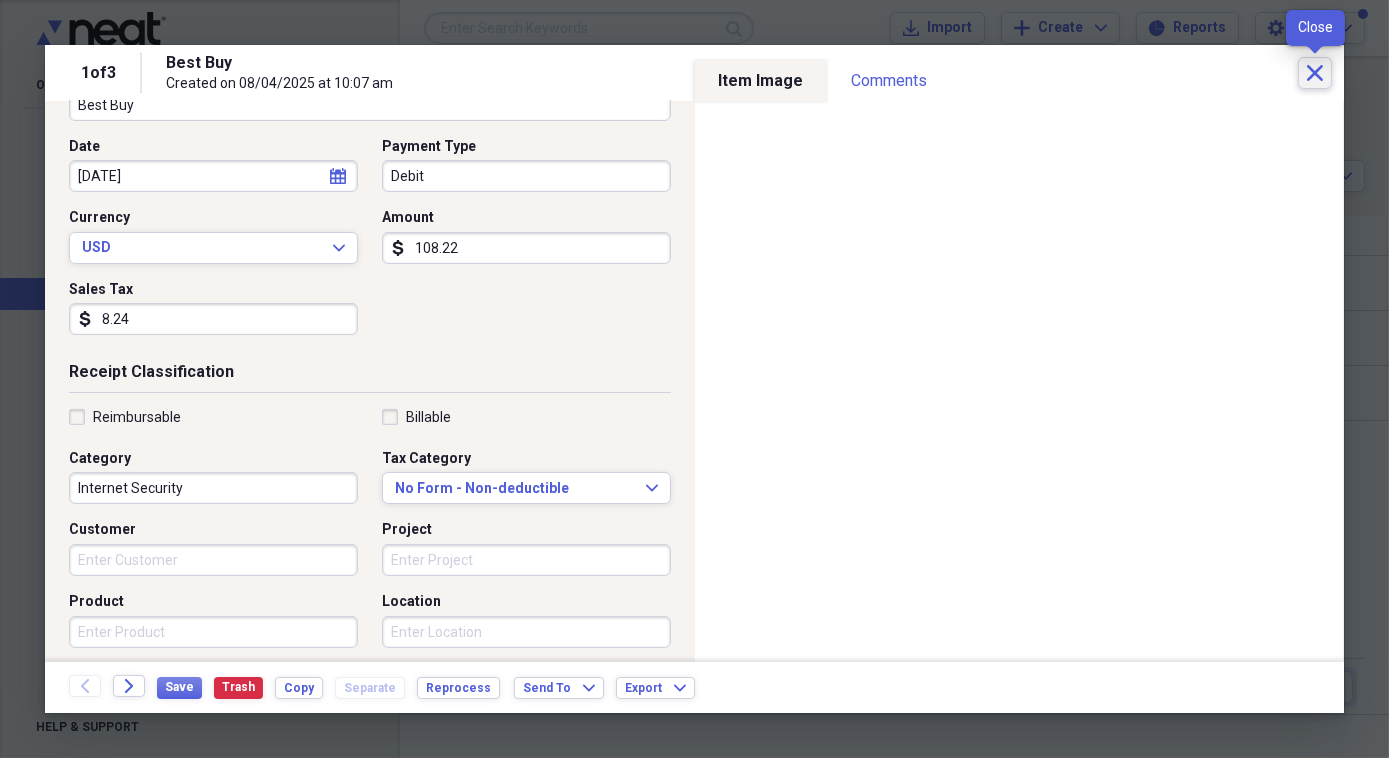 click on "Close" at bounding box center (1315, 73) 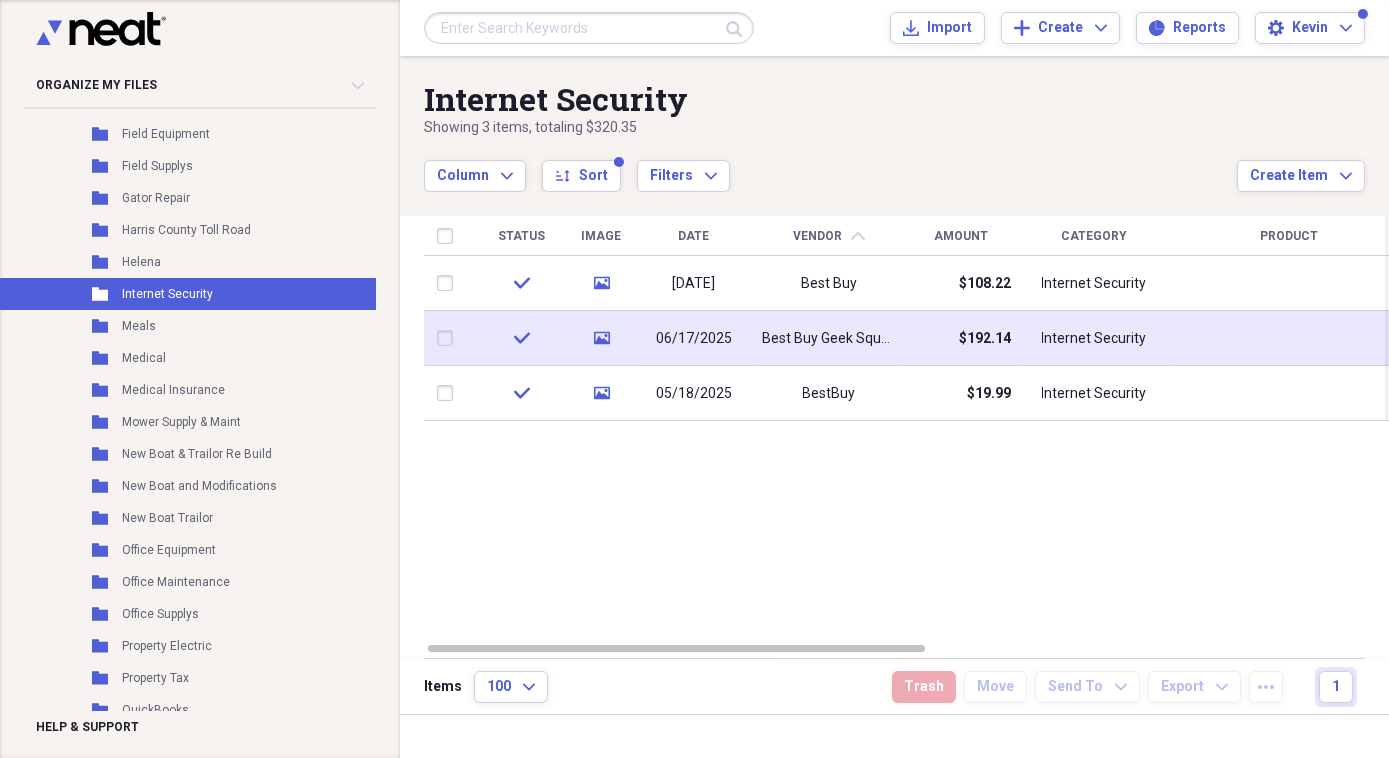click on "Best Buy Geek Squad Internet Security" at bounding box center [829, 338] 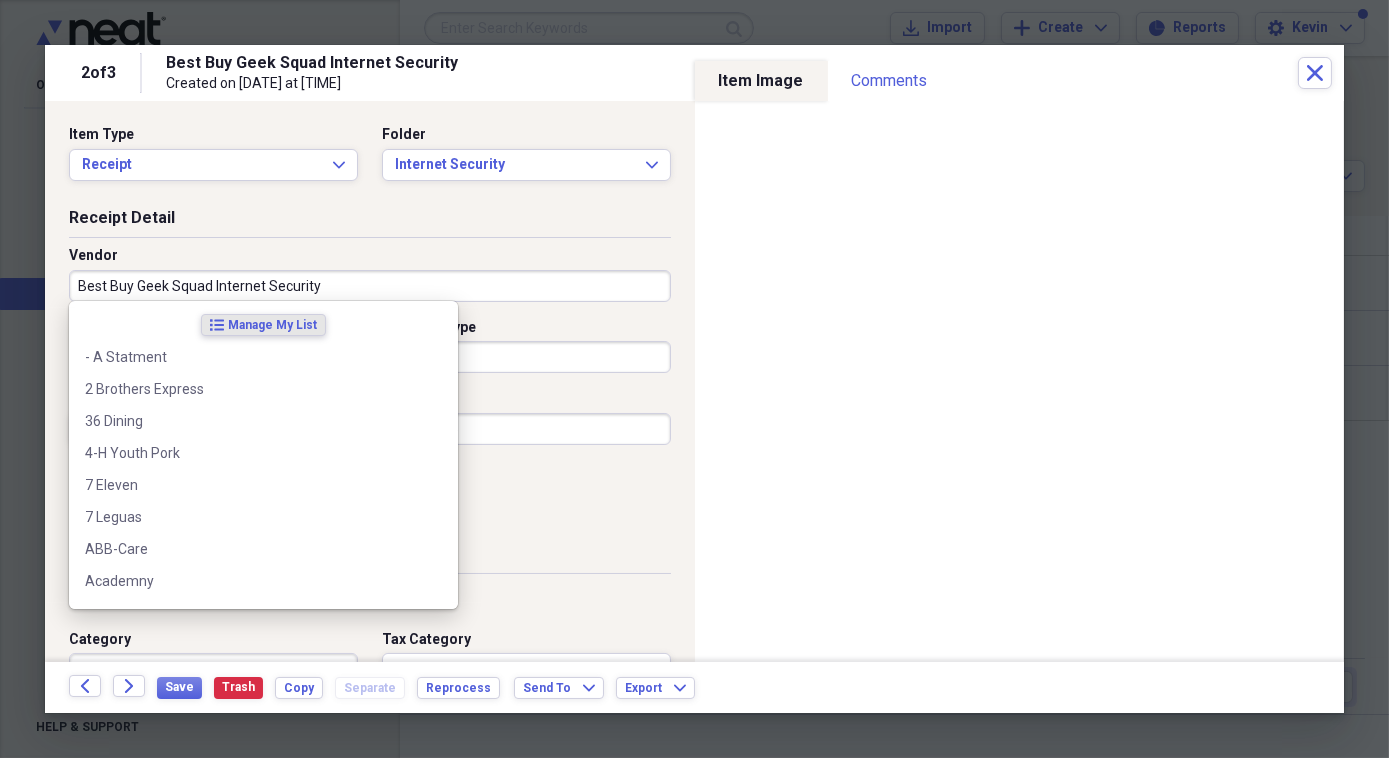 click on "Best Buy Geek Squad Internet Security" at bounding box center [370, 286] 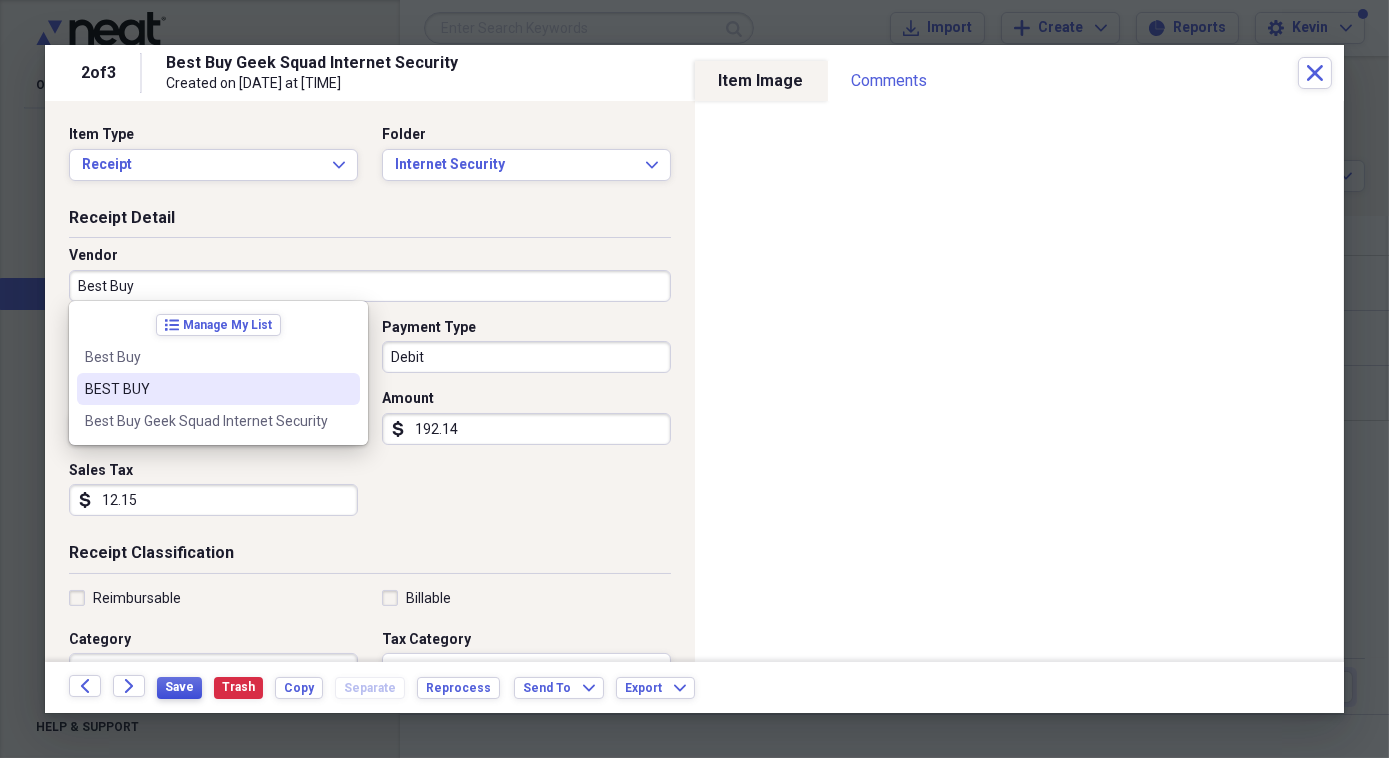 click on "Save" at bounding box center [179, 687] 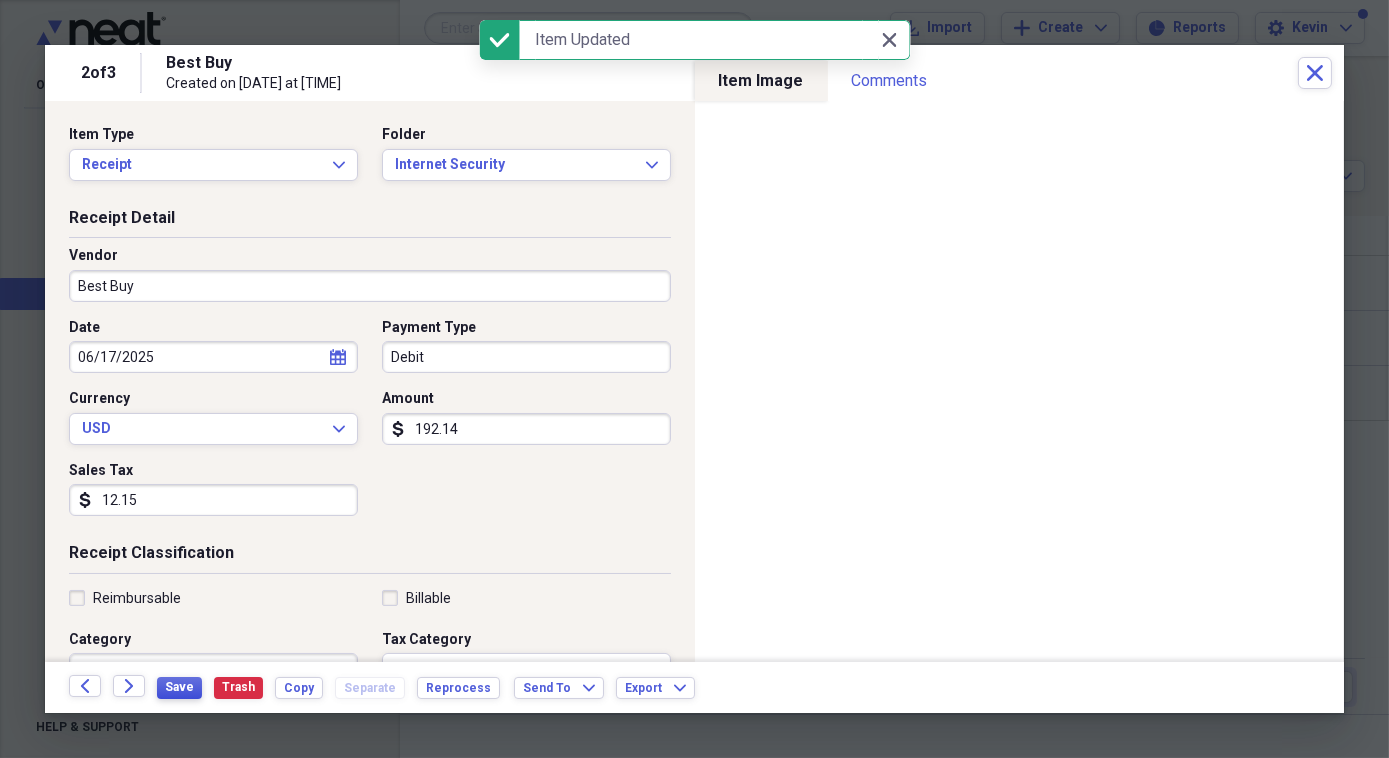 type on "Best Buy" 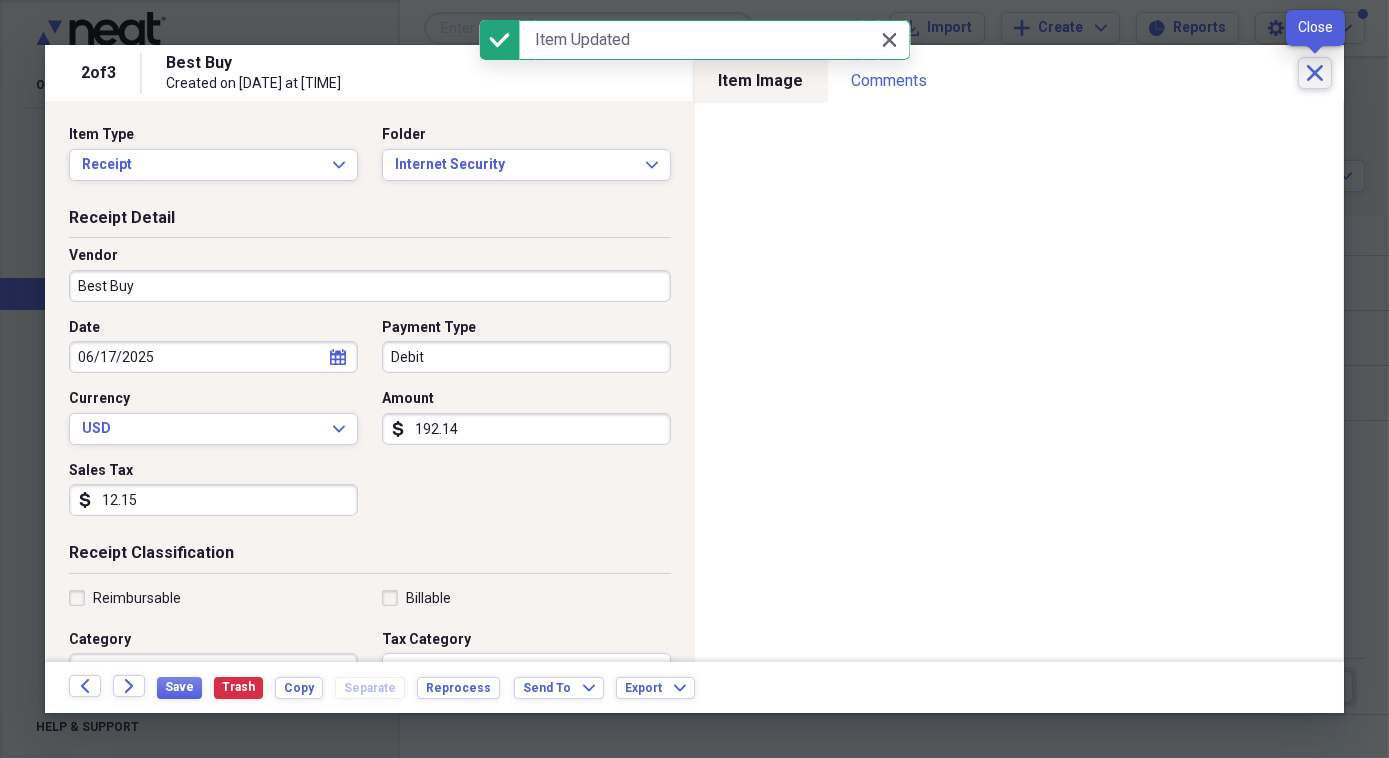 click on "Close" at bounding box center (1315, 73) 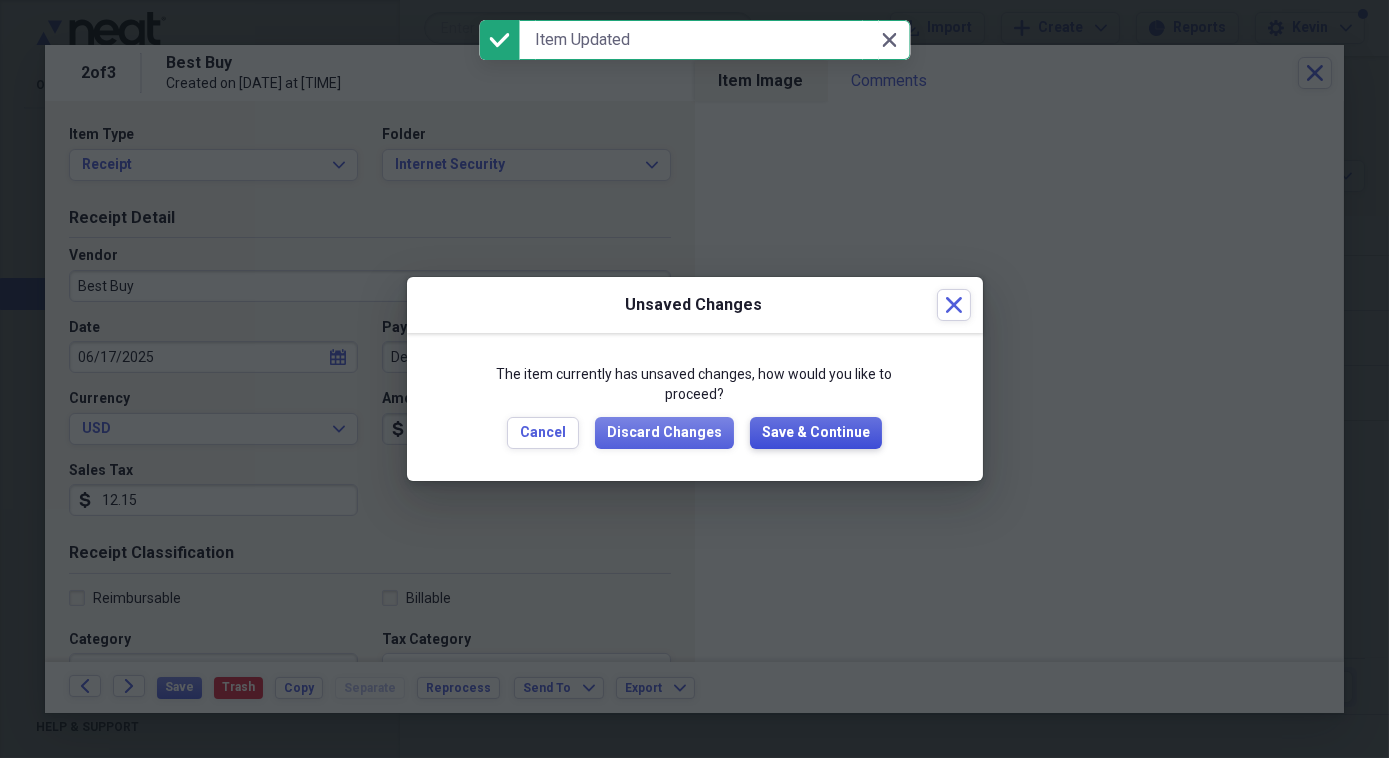 click on "Save & Continue" at bounding box center (816, 433) 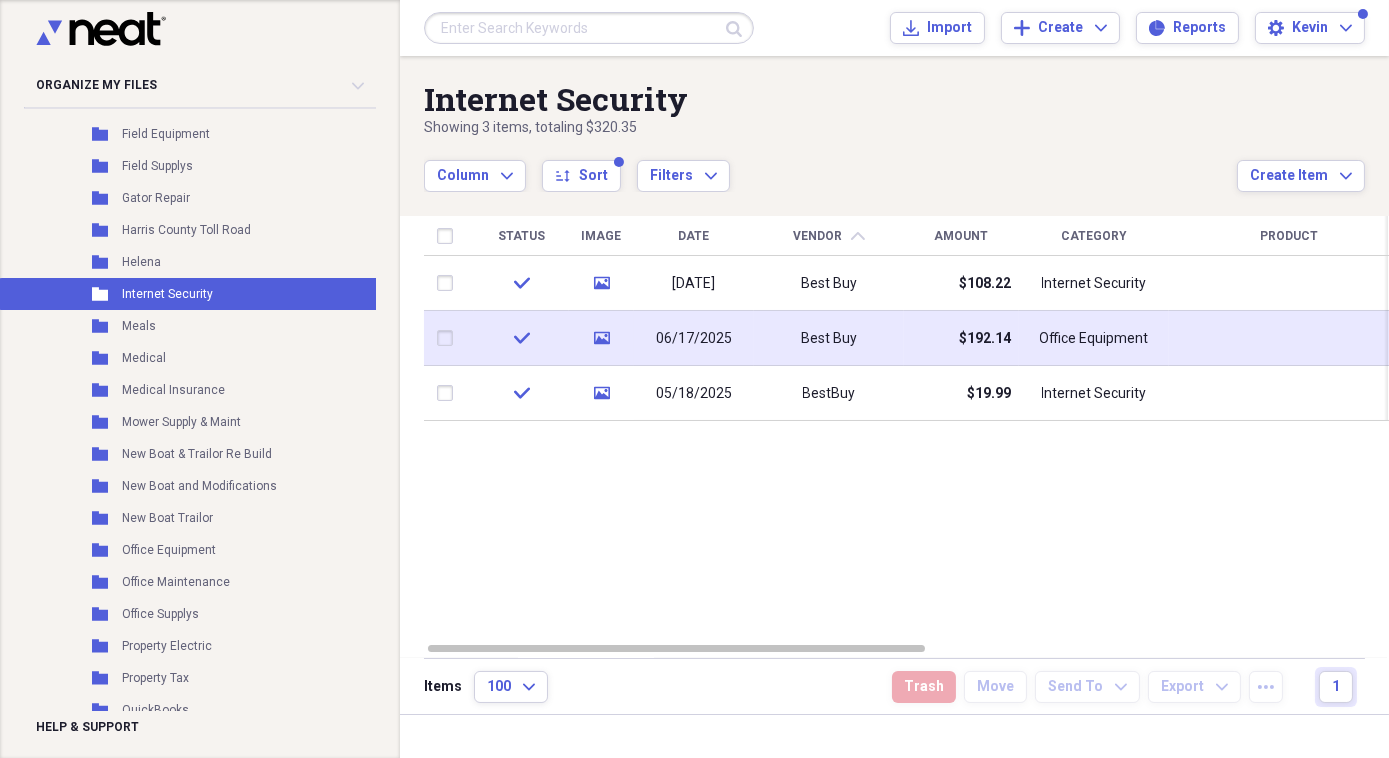 click on "Best Buy" at bounding box center [829, 338] 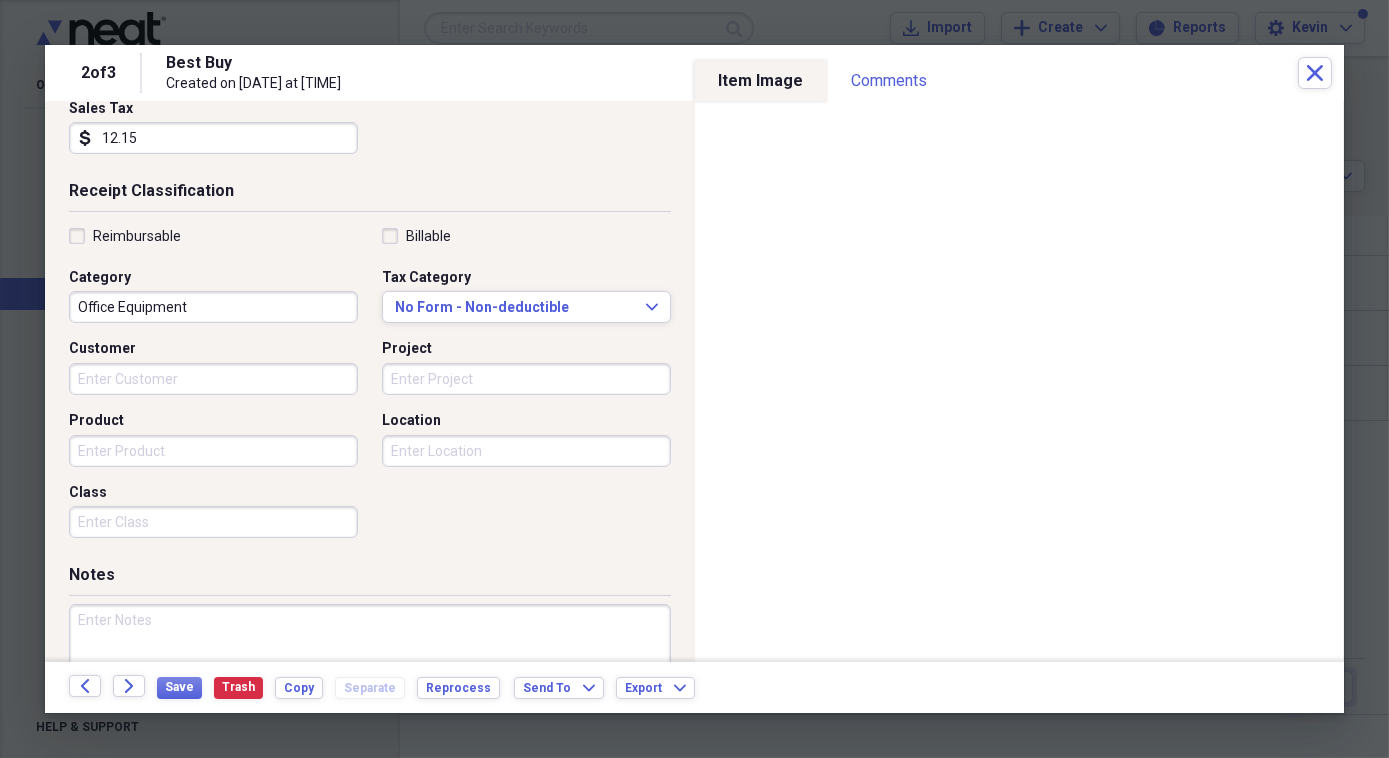 scroll, scrollTop: 363, scrollLeft: 0, axis: vertical 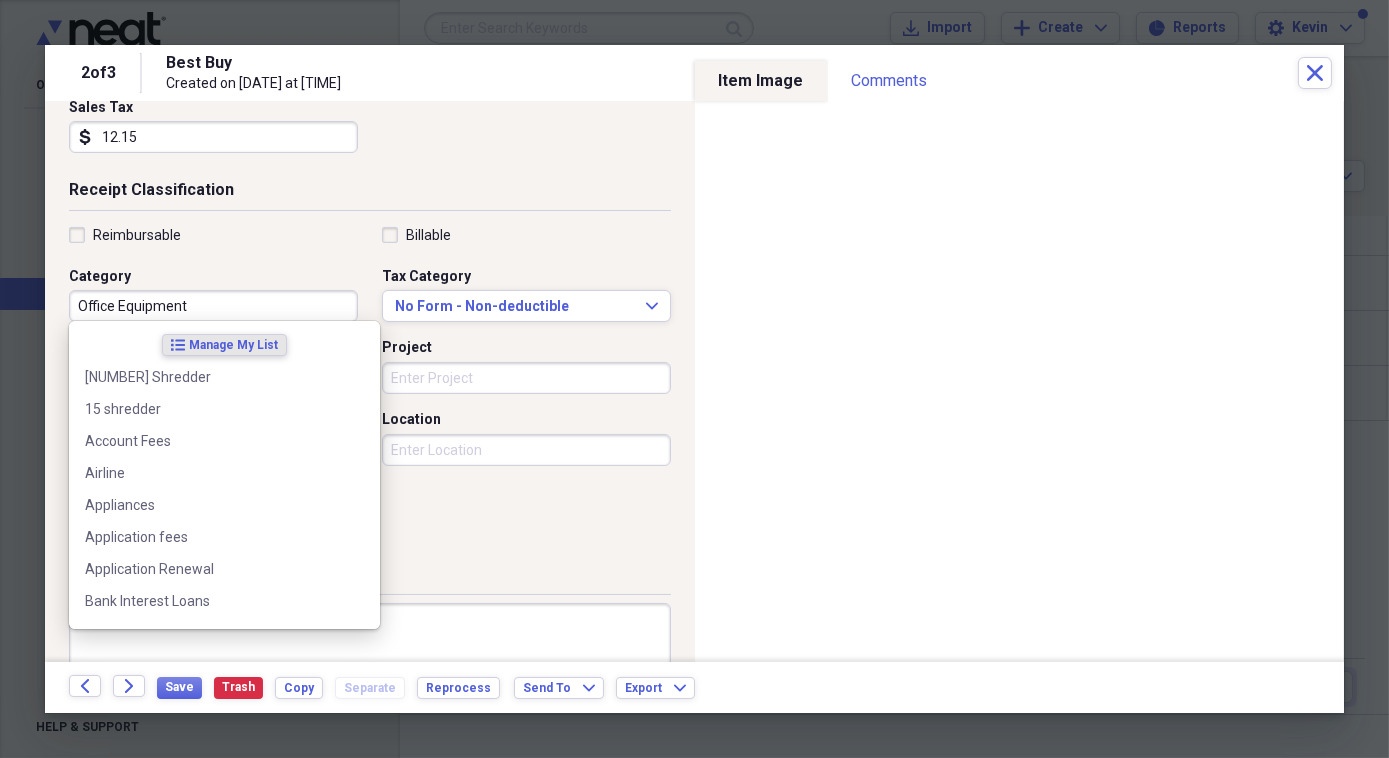 click on "Office Equipment" at bounding box center [213, 306] 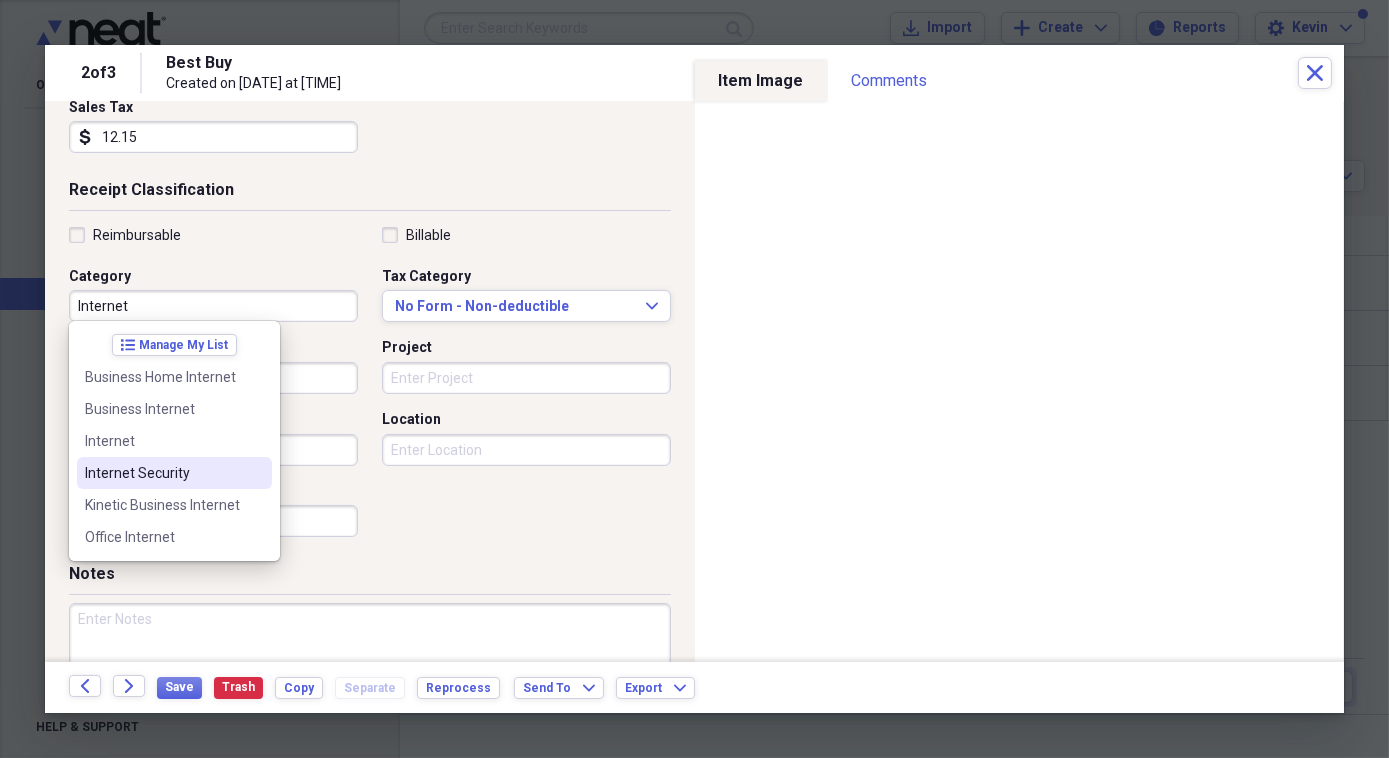 click on "Internet Security" at bounding box center (162, 473) 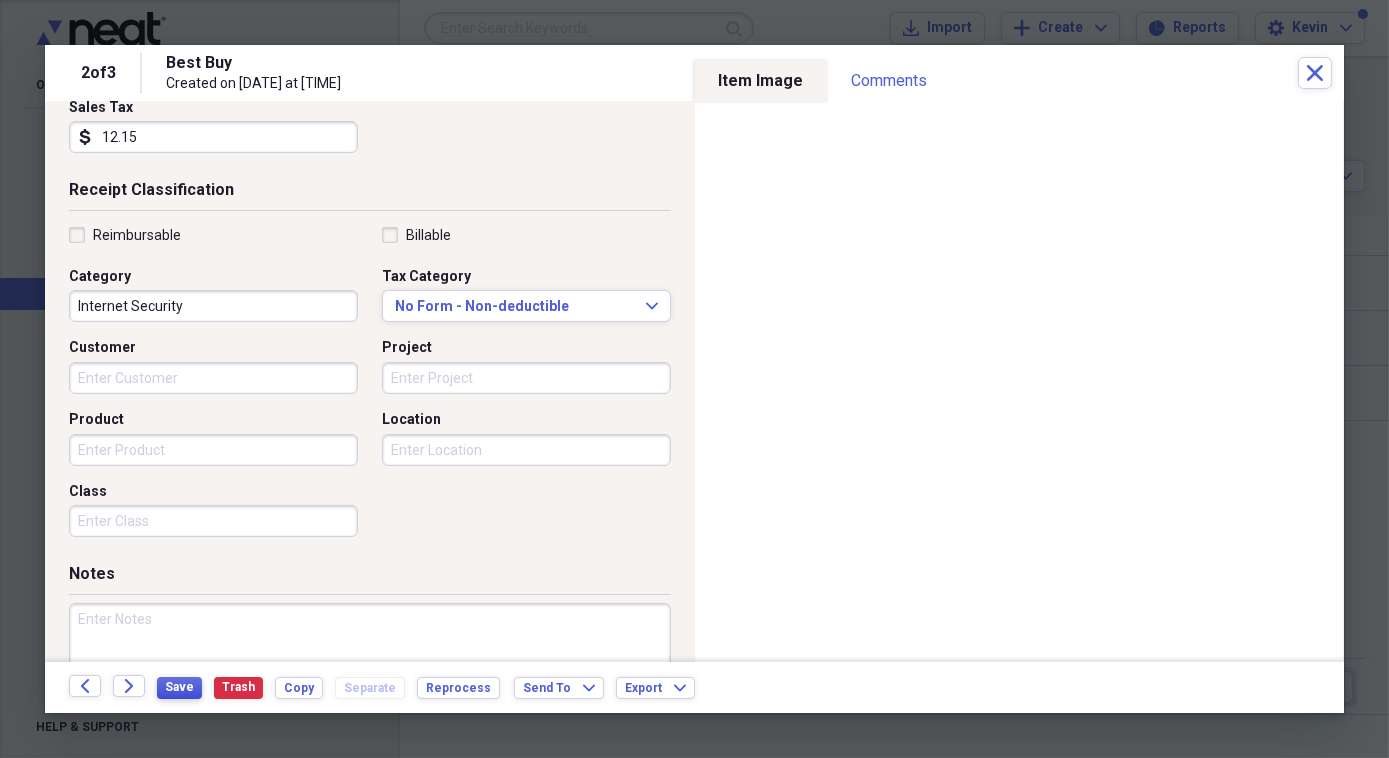 click on "Save" at bounding box center [179, 687] 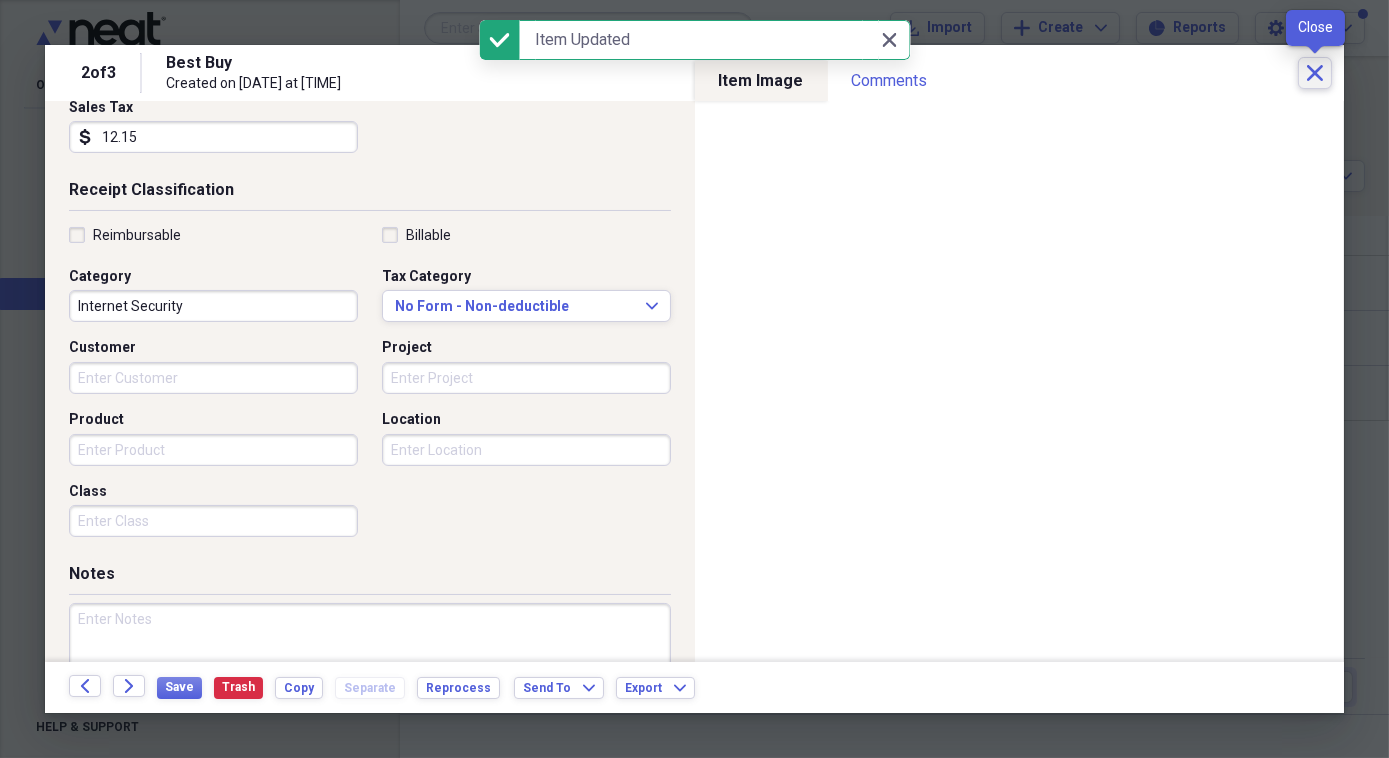 click on "Close" 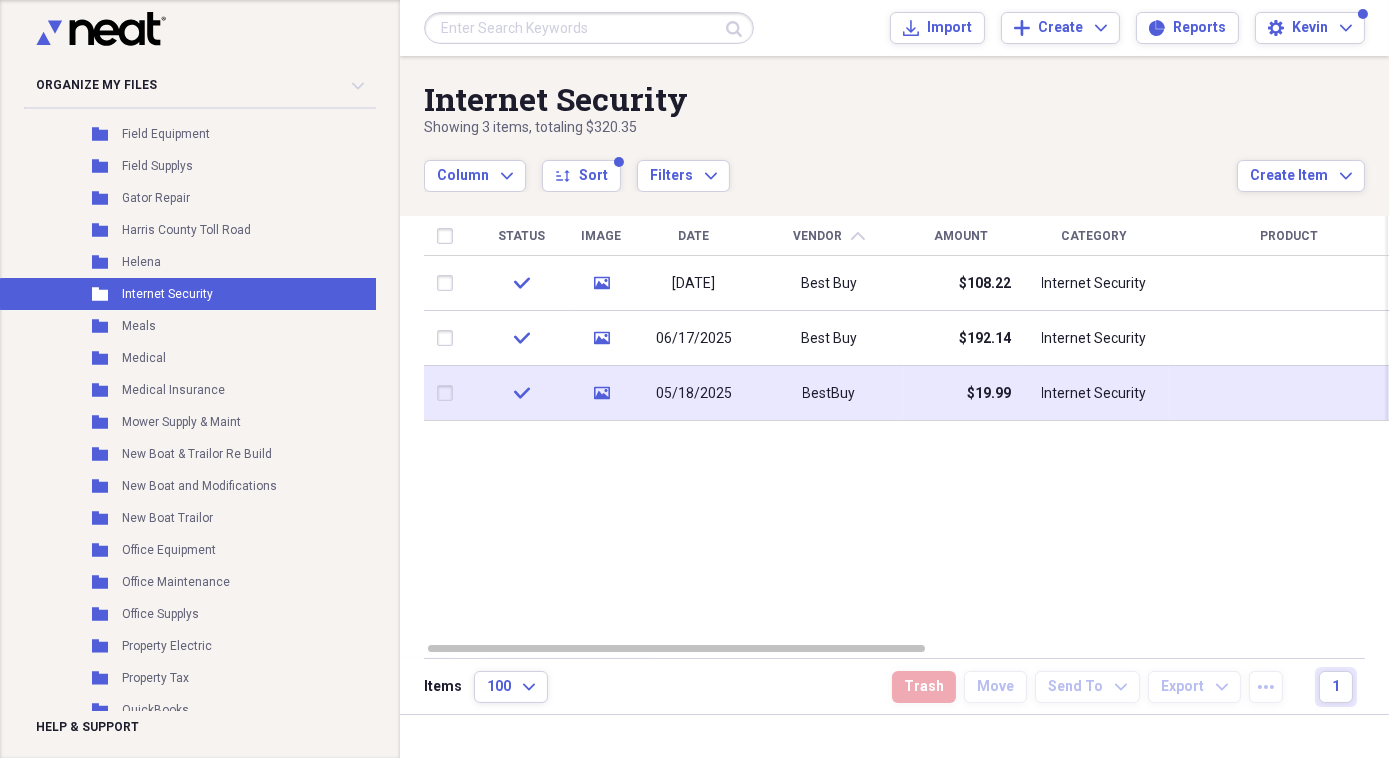 click on "BestBuy" at bounding box center (829, 393) 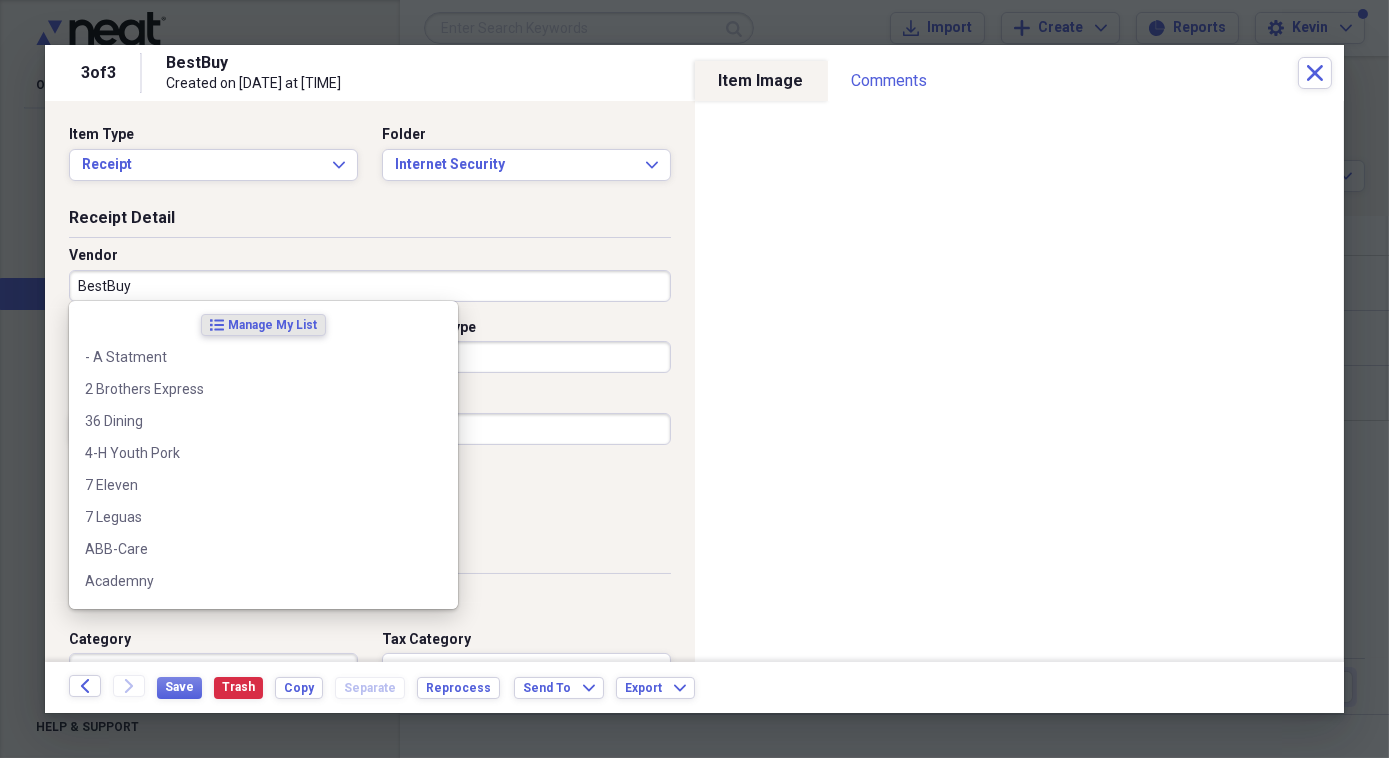 click on "BestBuy" at bounding box center [370, 286] 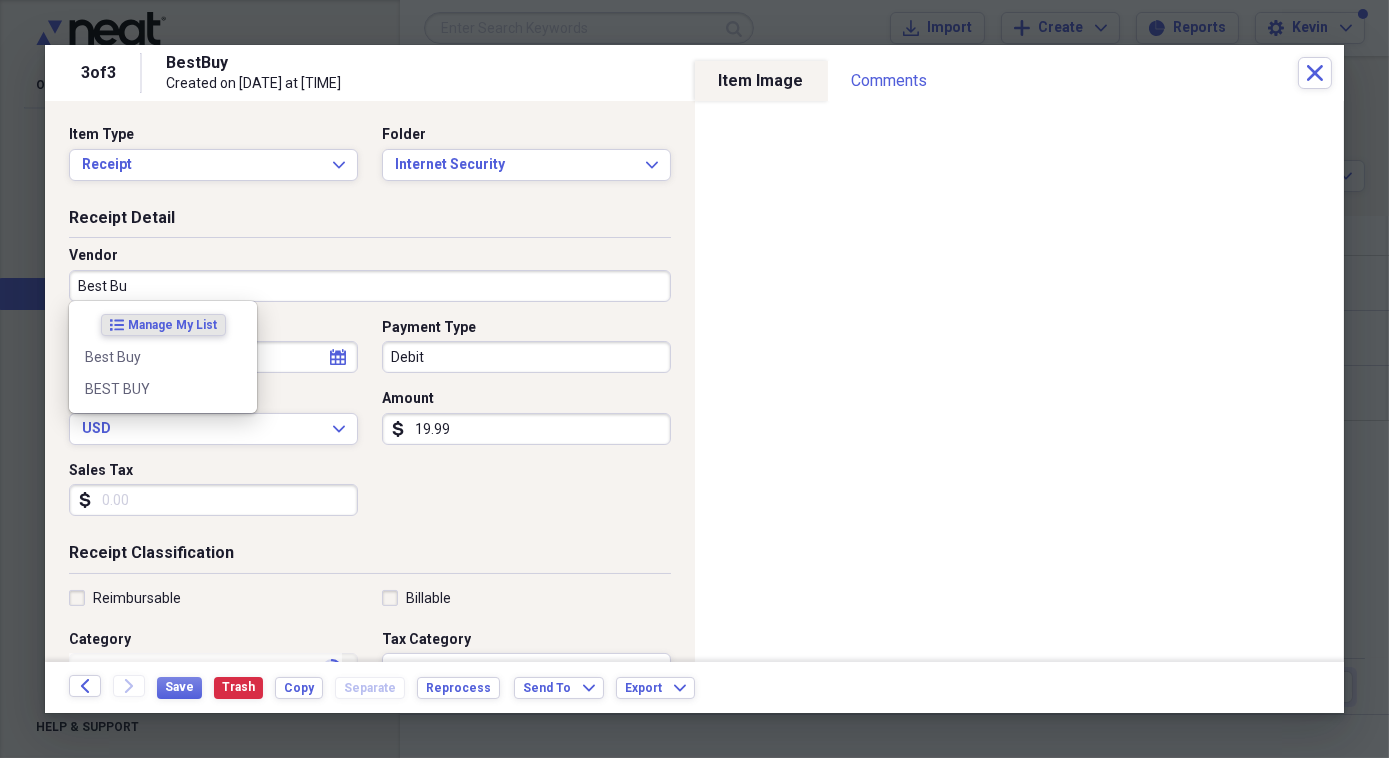 type on "Best Buy" 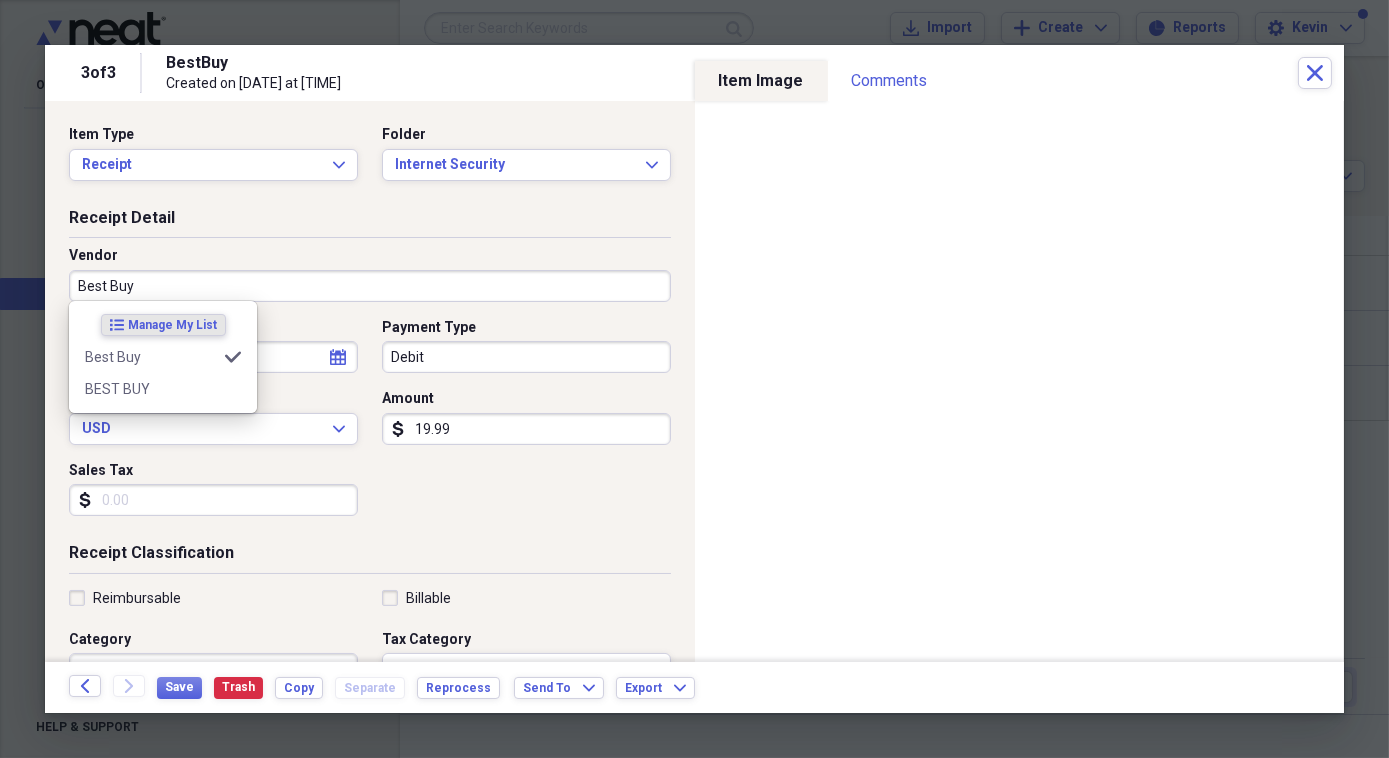 type on "Office Equipment" 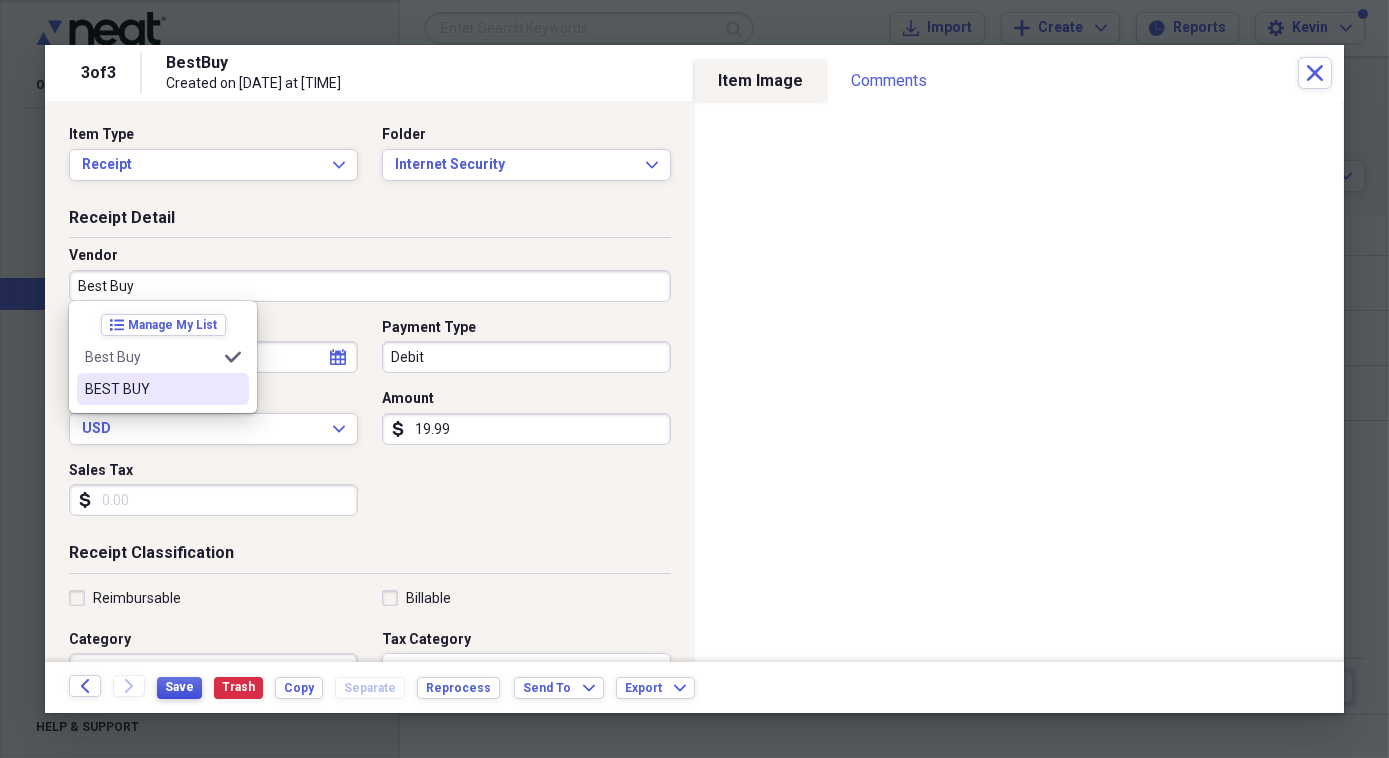 type on "Best Buy" 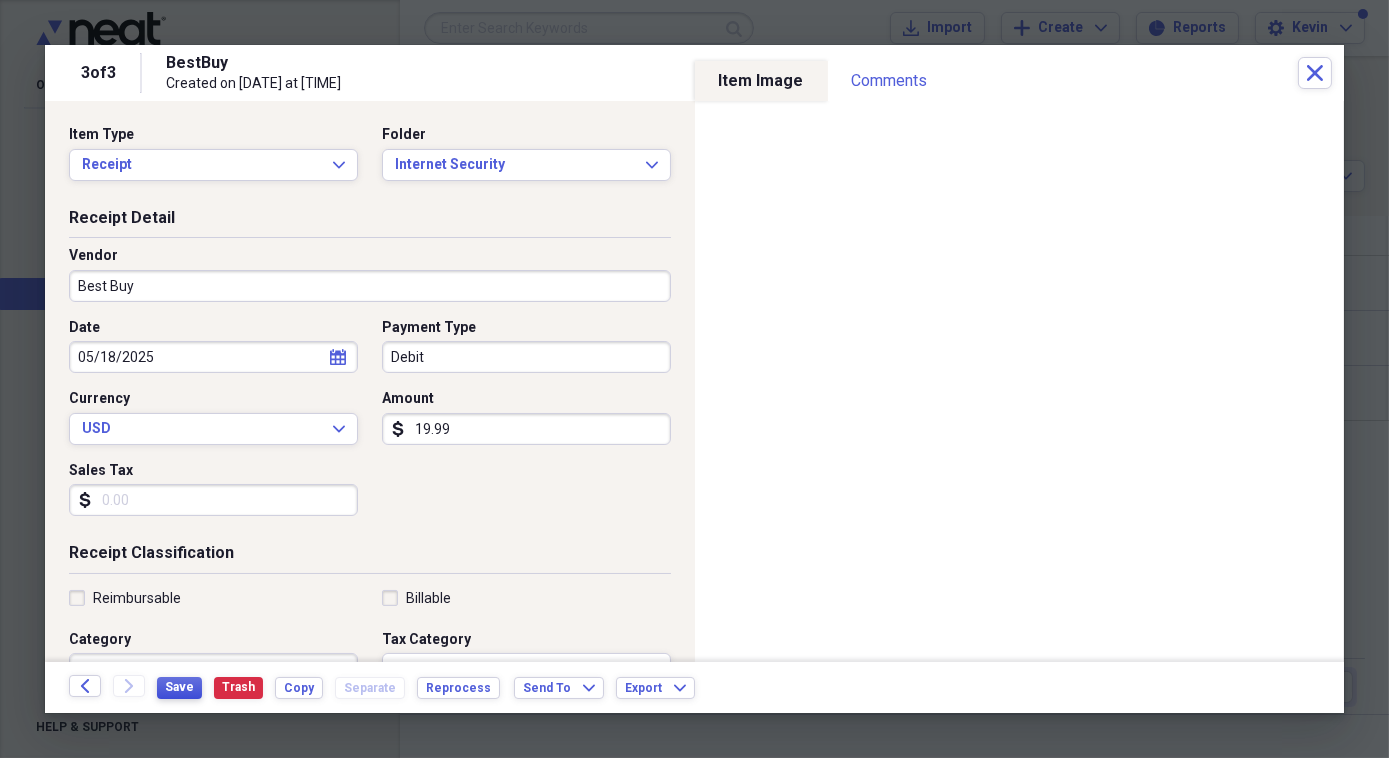 click on "Save" at bounding box center (179, 687) 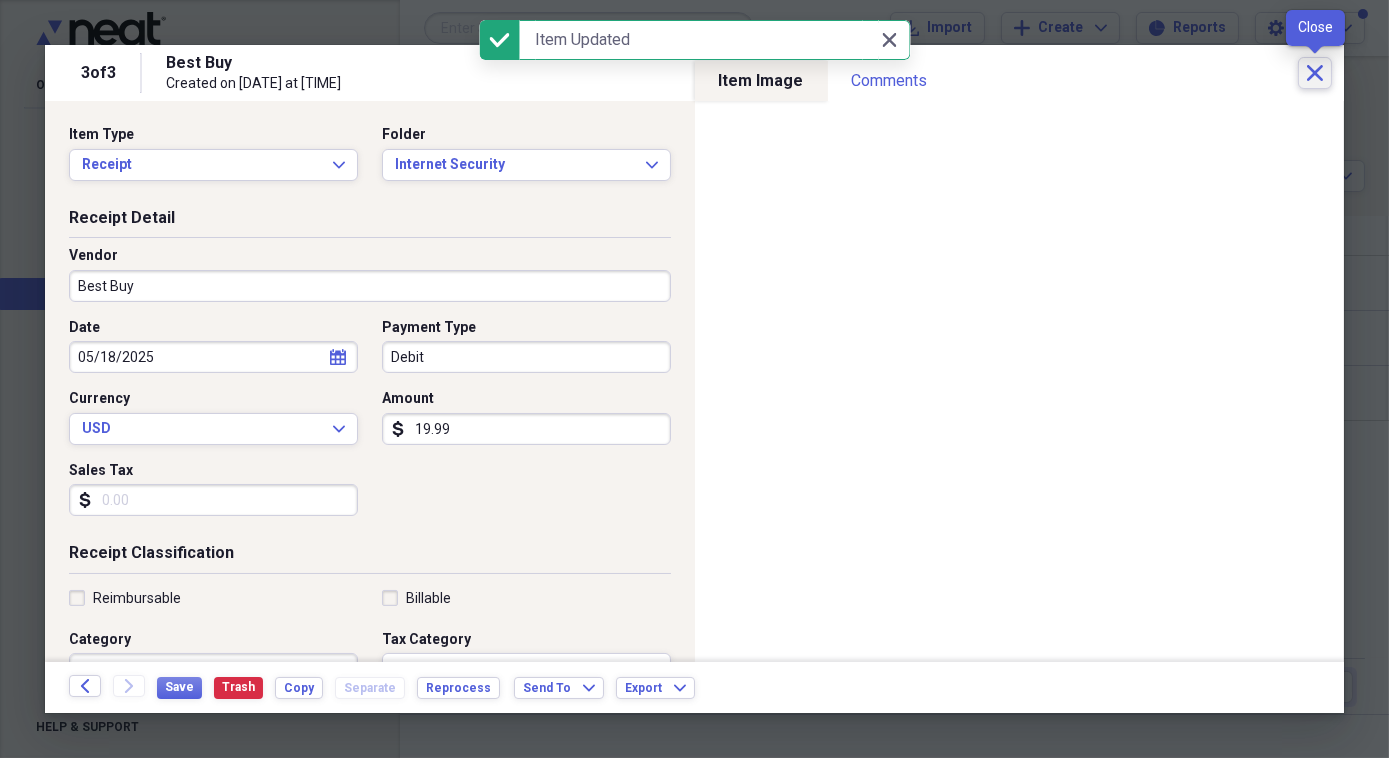 click on "Close" 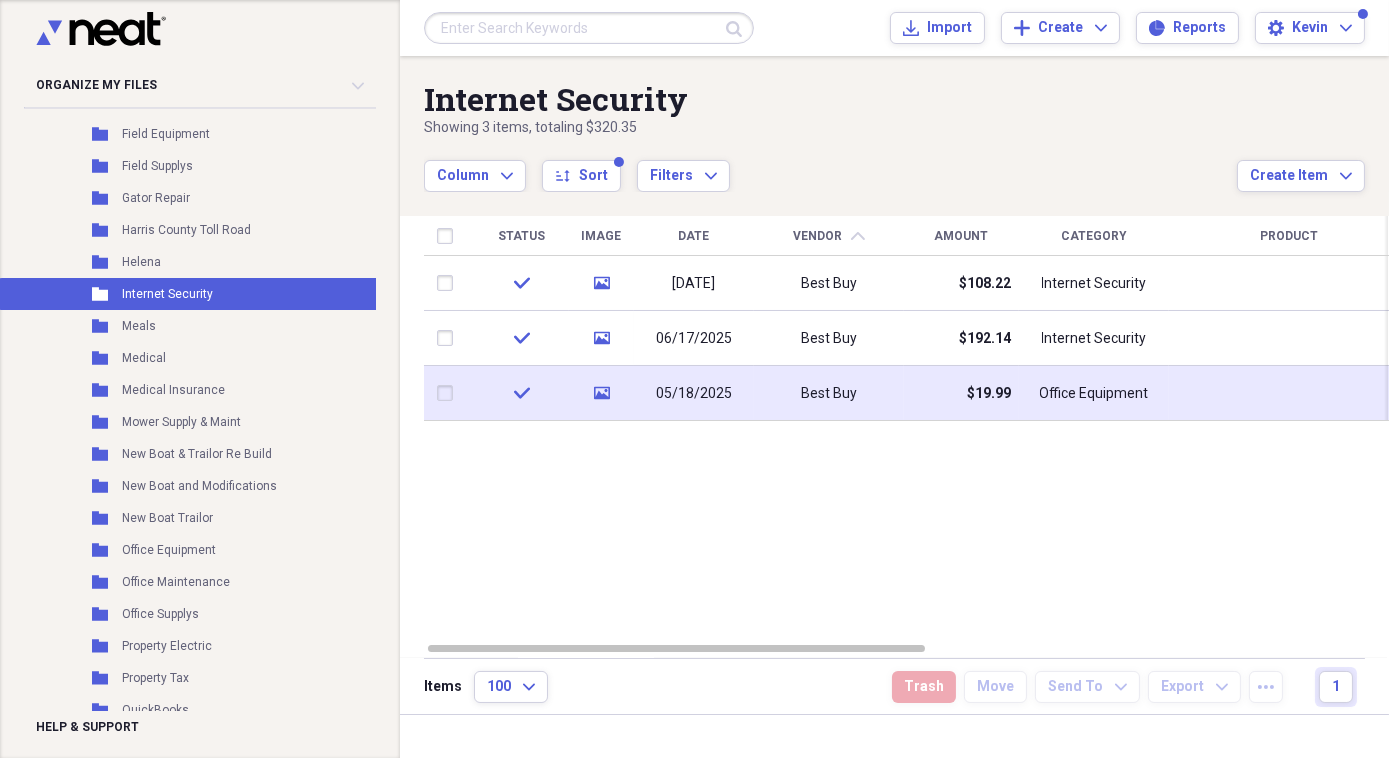 click on "Office Equipment" at bounding box center [1094, 394] 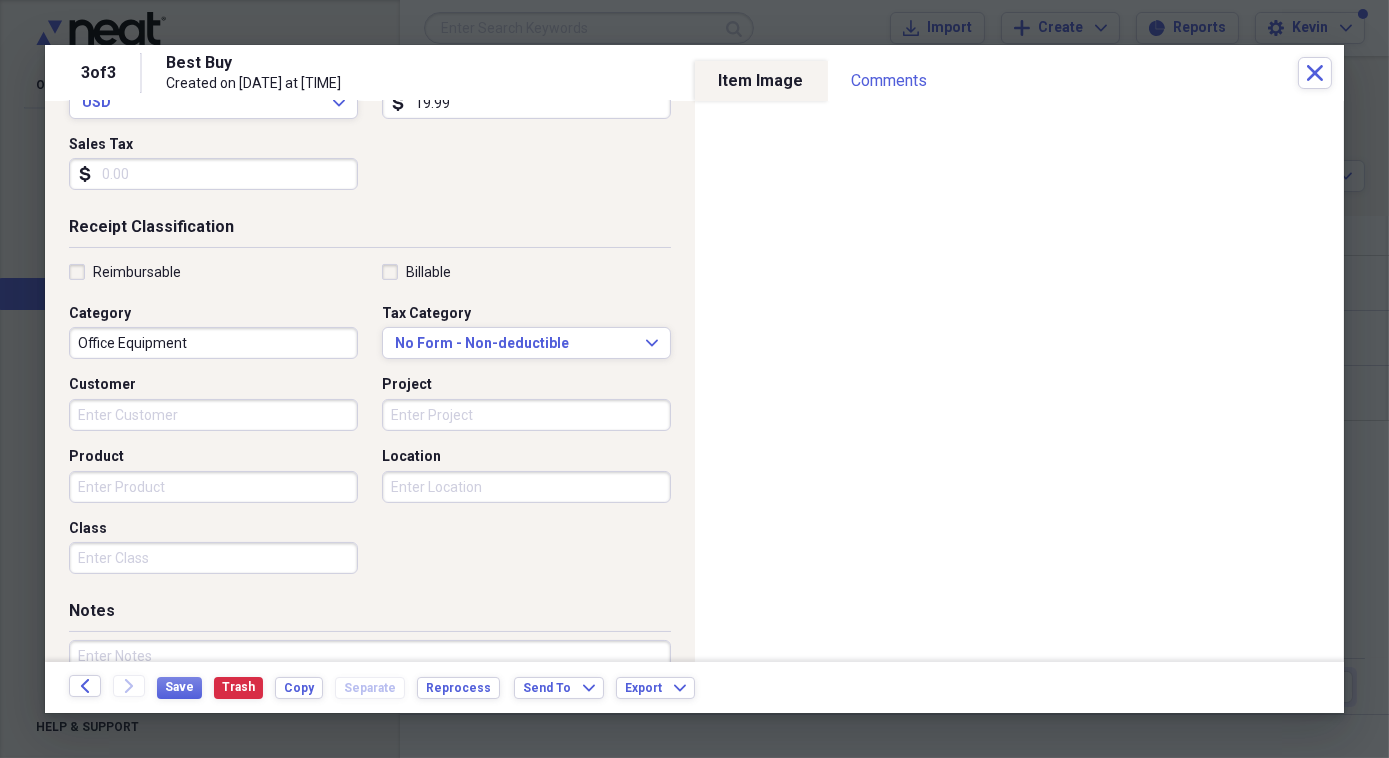 scroll, scrollTop: 363, scrollLeft: 0, axis: vertical 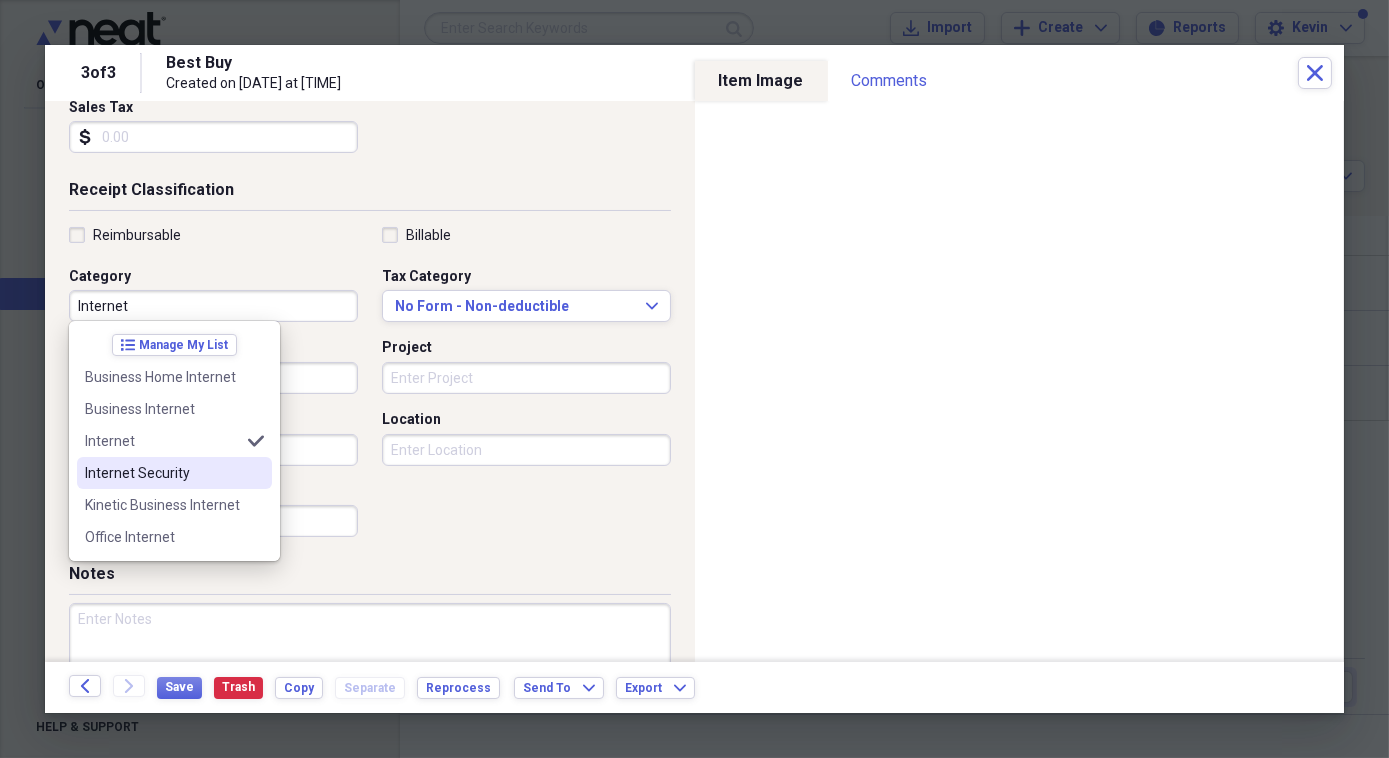 click on "Internet Security" at bounding box center (174, 473) 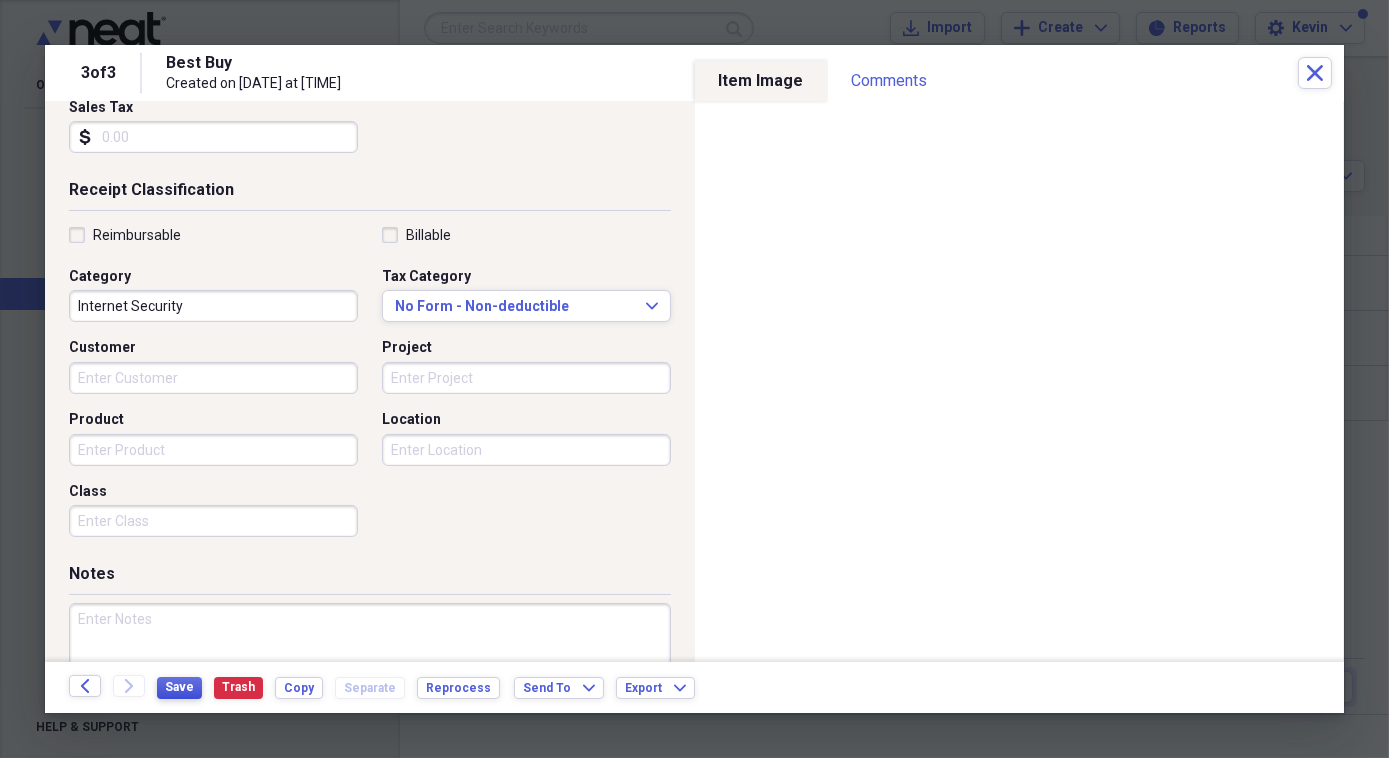 click on "Save" at bounding box center (179, 688) 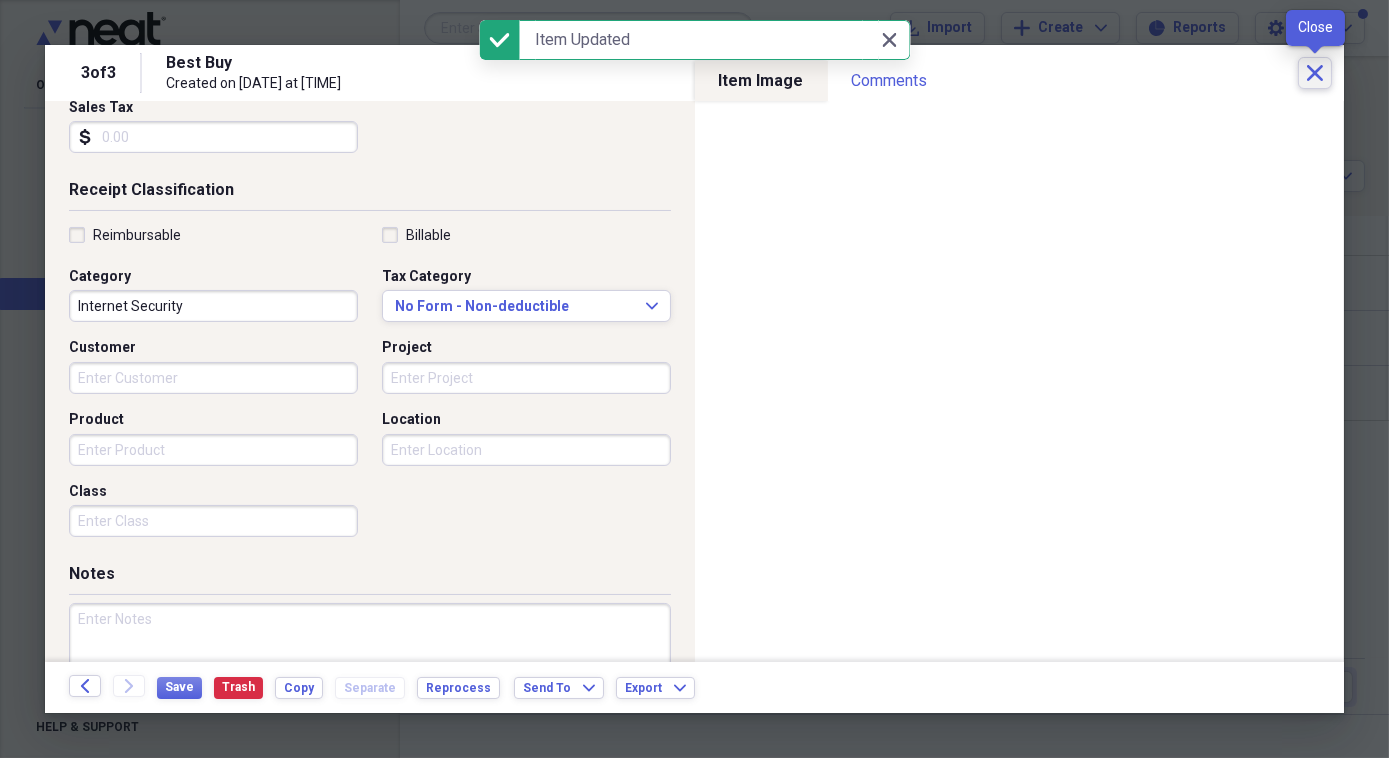 click on "Close" 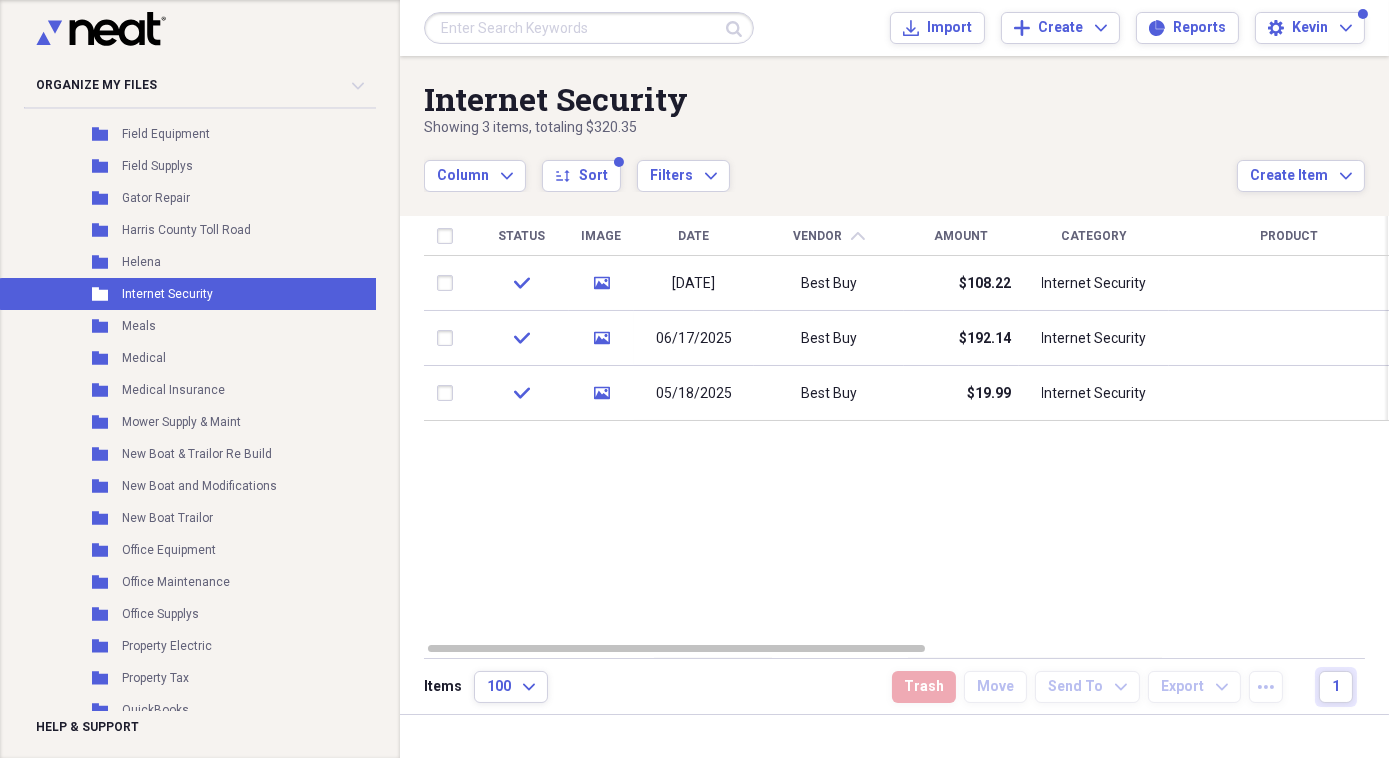 click at bounding box center [589, 28] 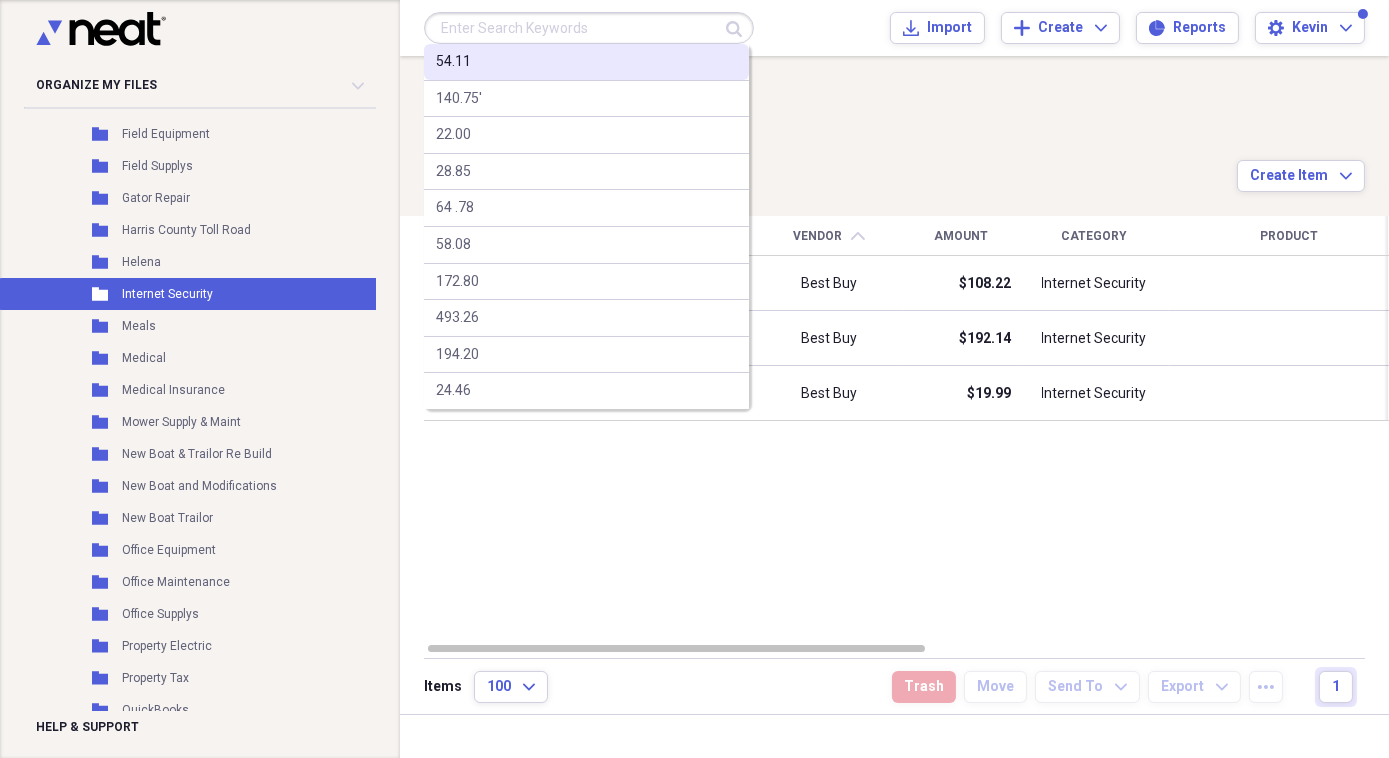 click on "54.11" at bounding box center [453, 62] 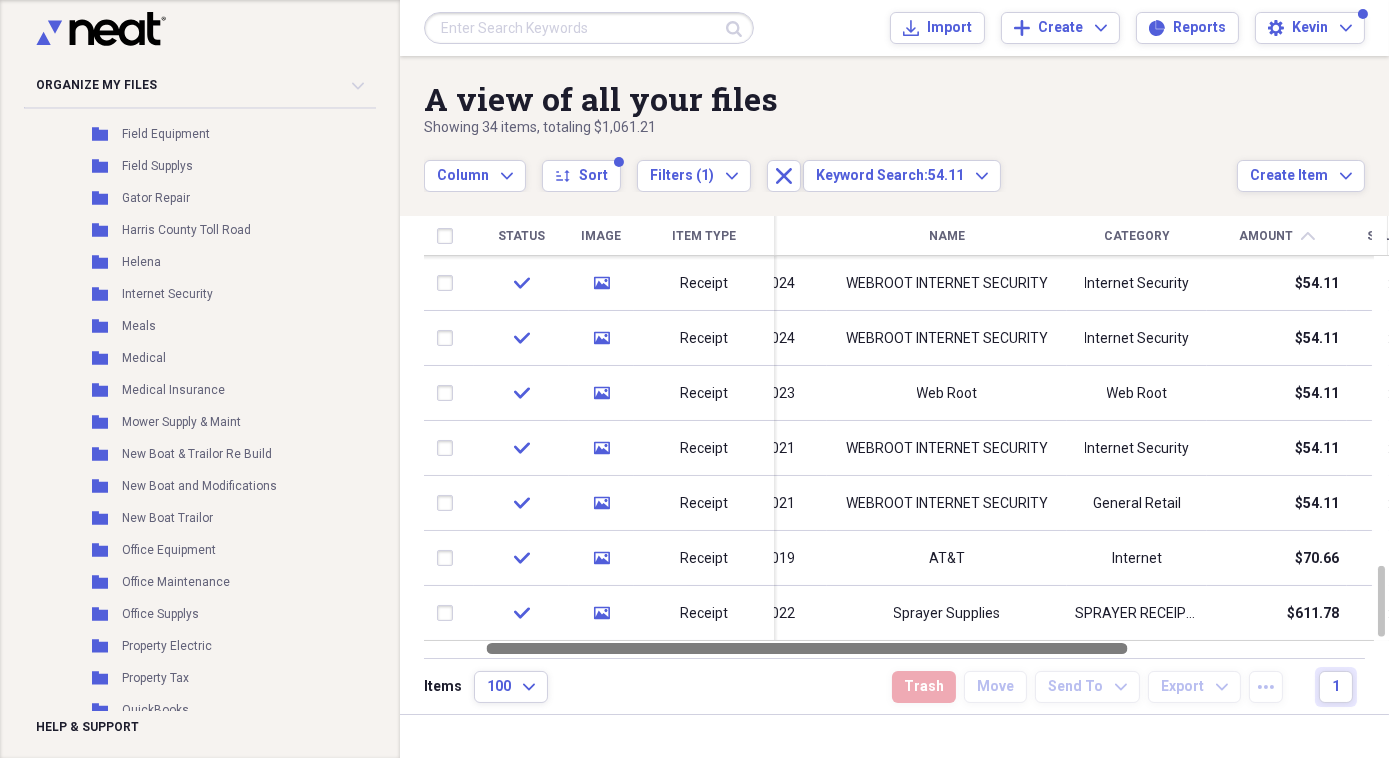 drag, startPoint x: 1049, startPoint y: 648, endPoint x: 1109, endPoint y: 642, distance: 60.299255 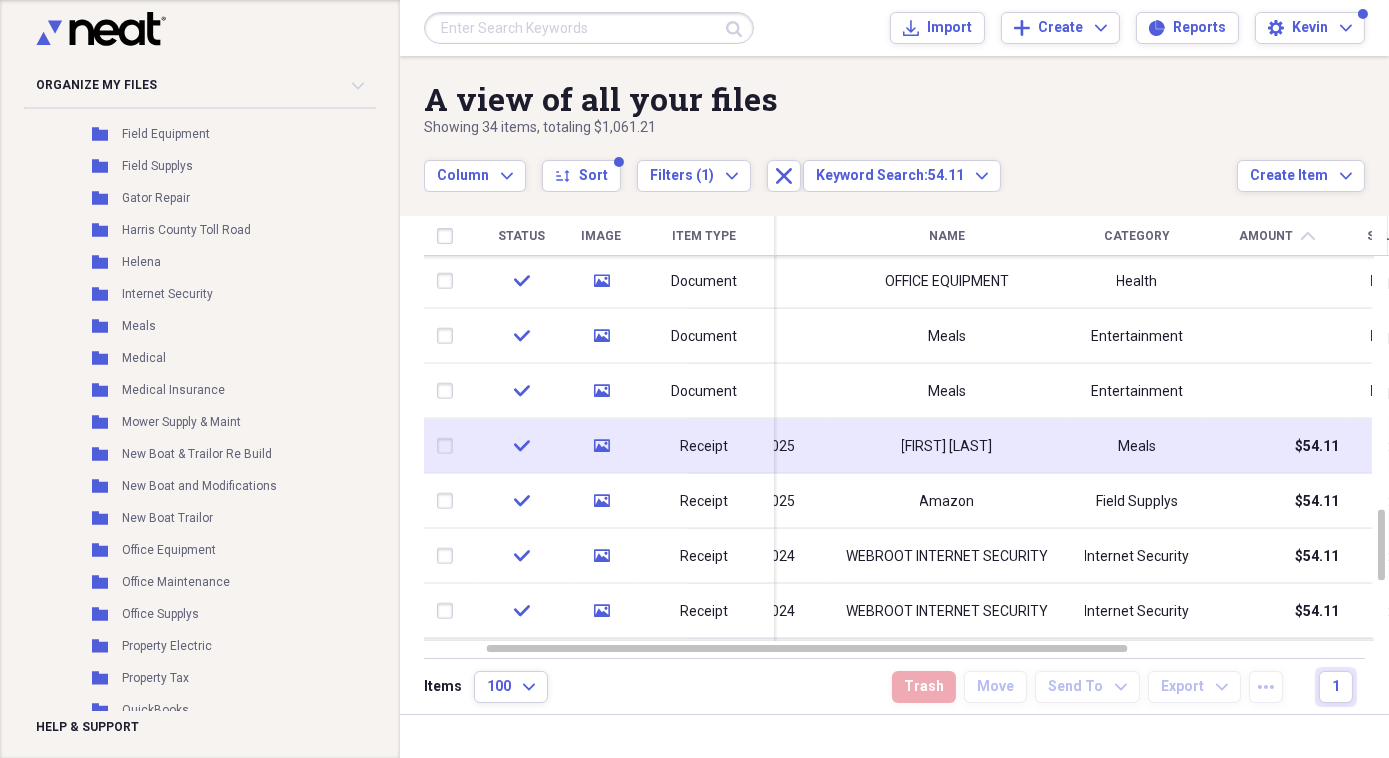 click on "Meals" at bounding box center (1137, 446) 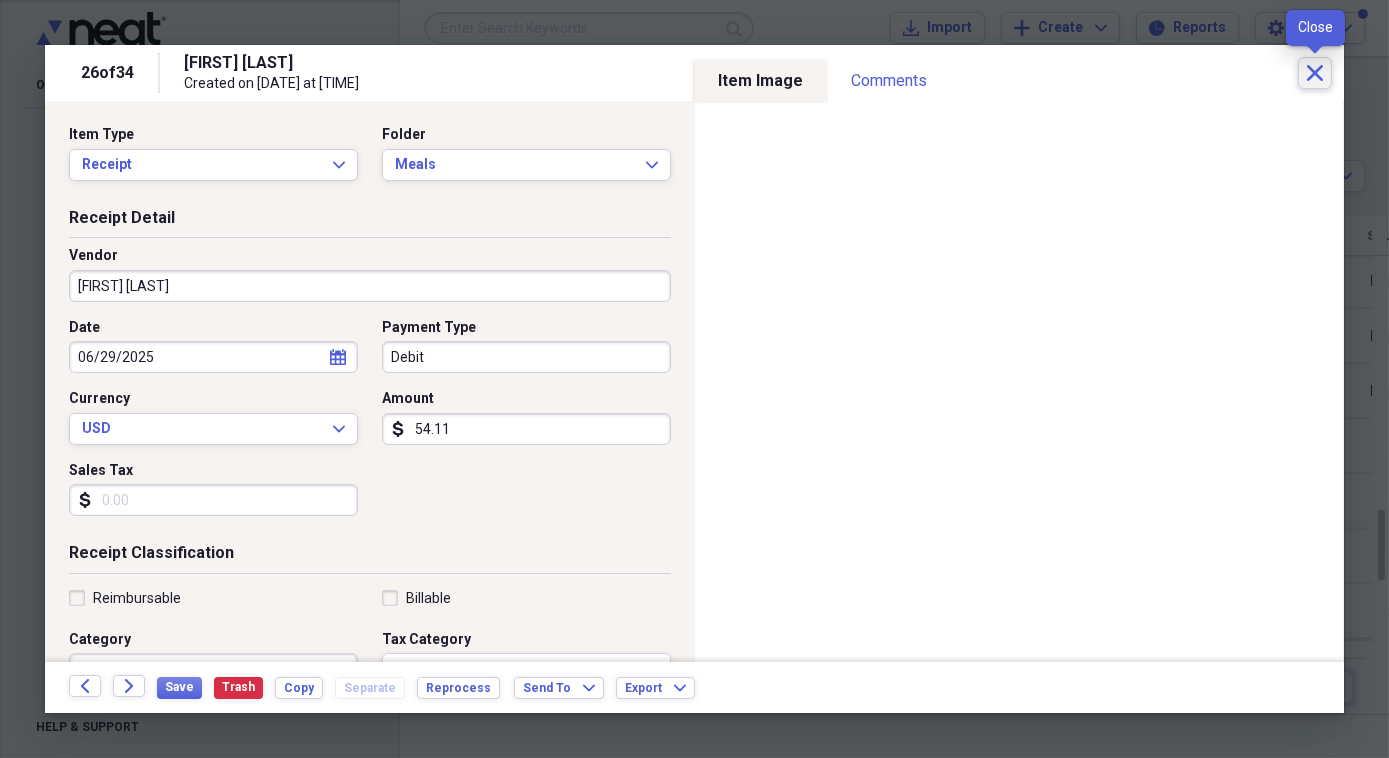 click on "Close" at bounding box center (1315, 73) 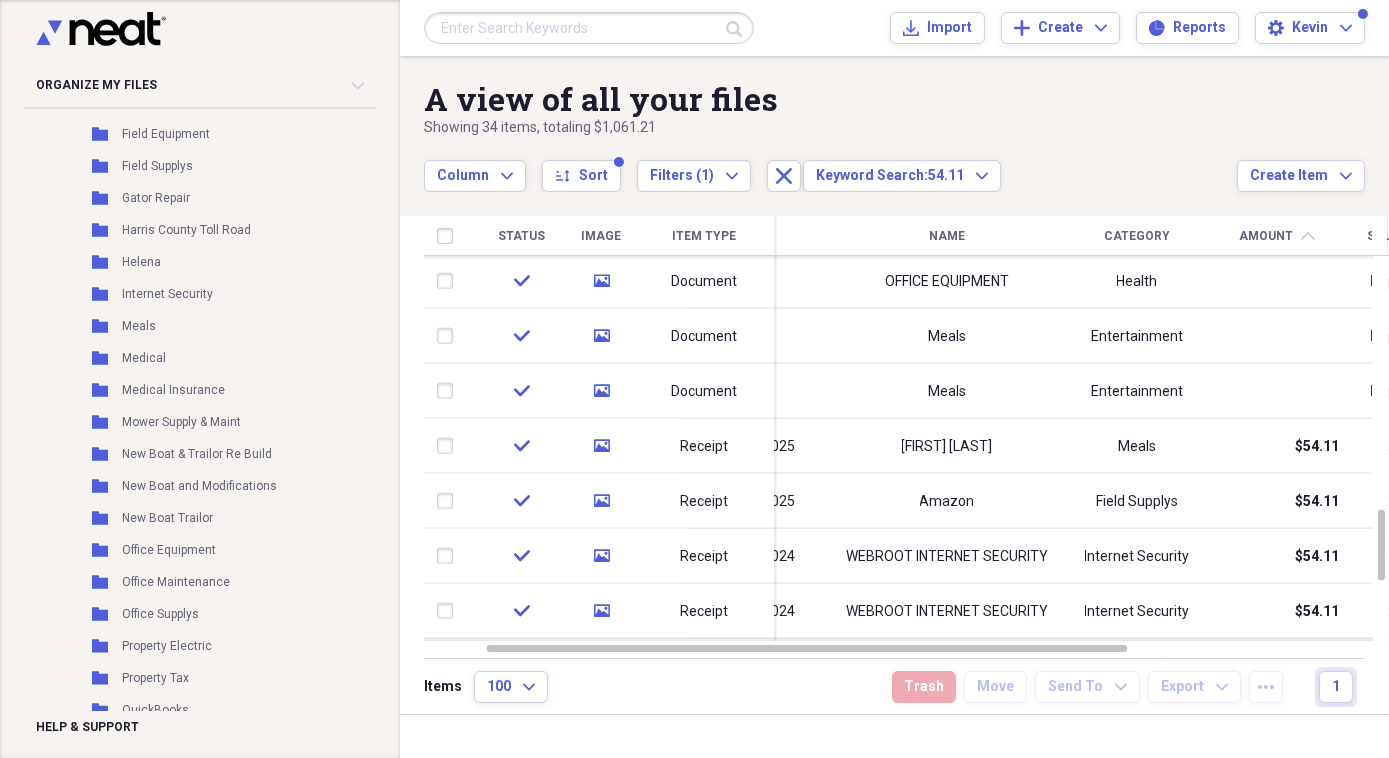 click at bounding box center [589, 28] 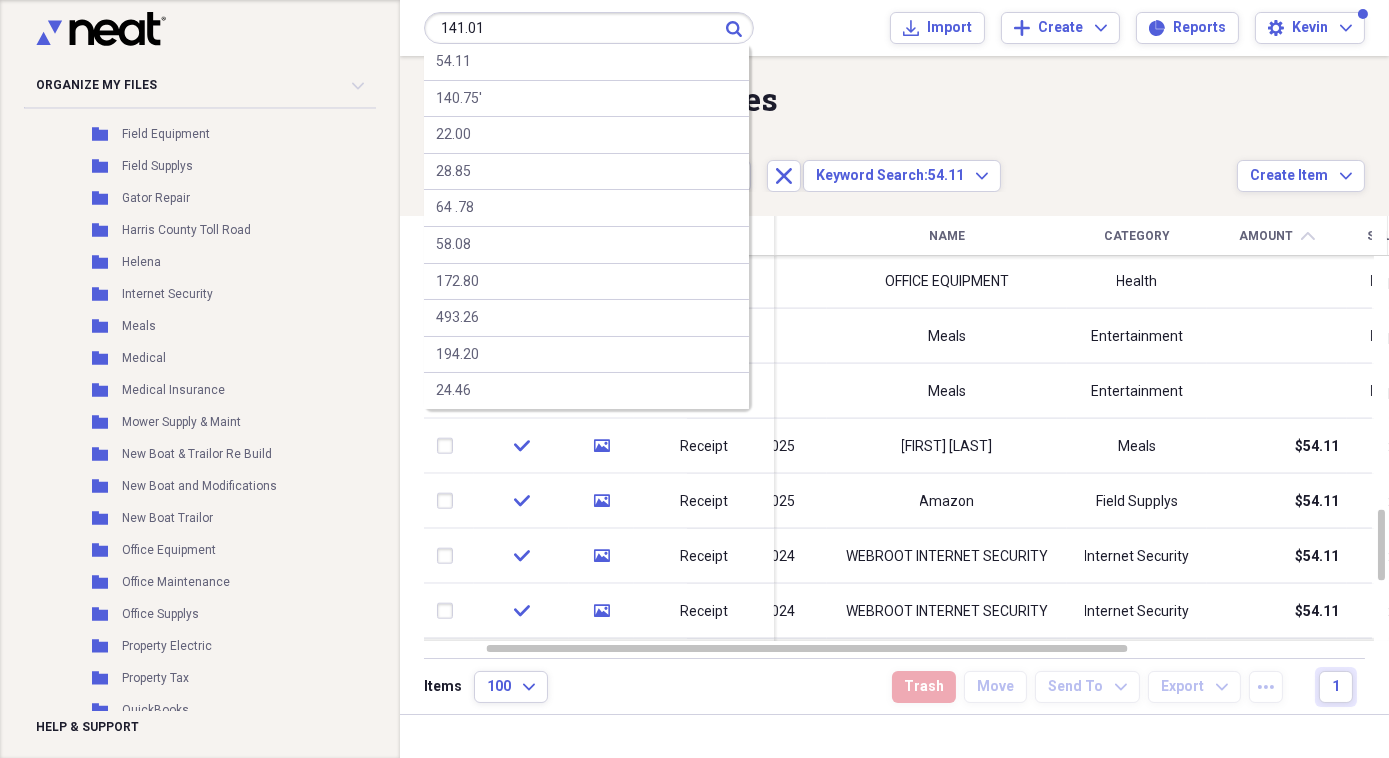 type on "141.01" 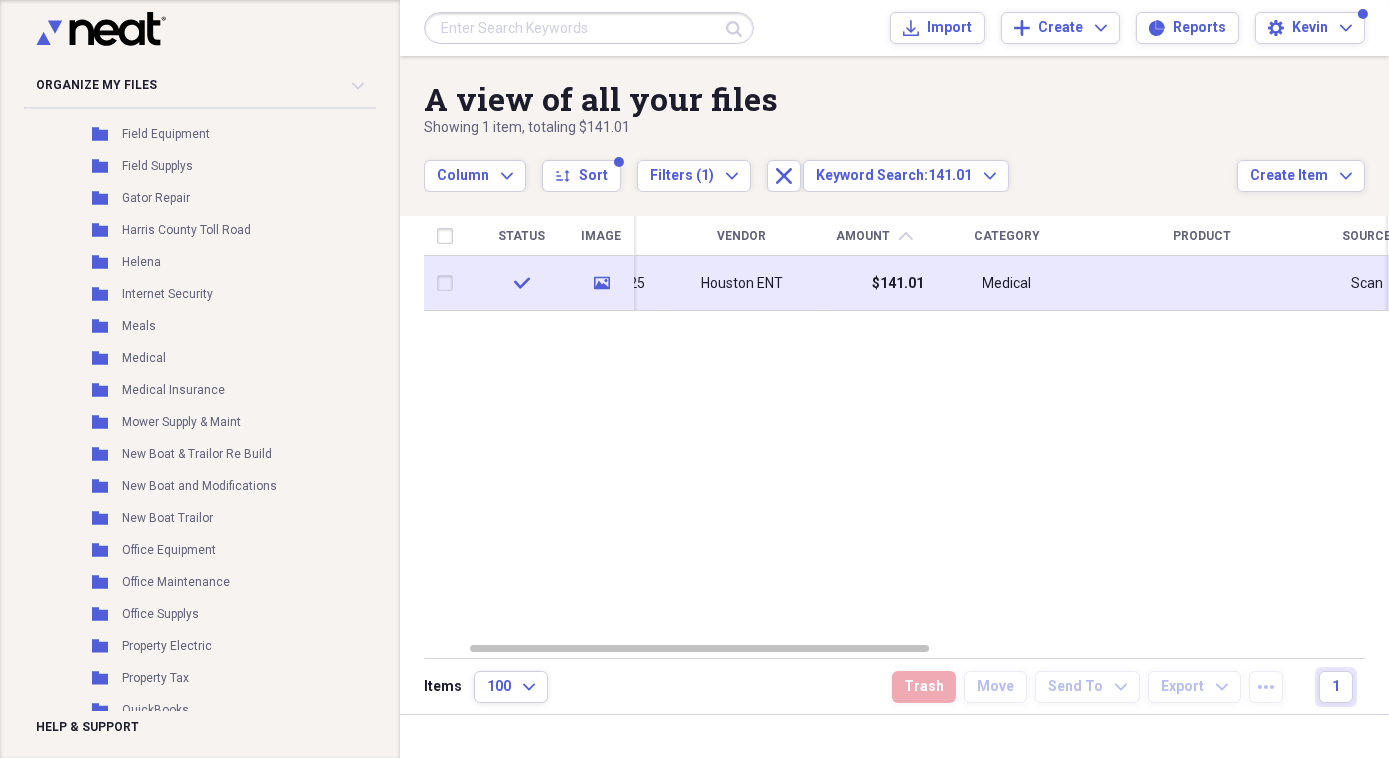 click on "check" at bounding box center [521, 283] 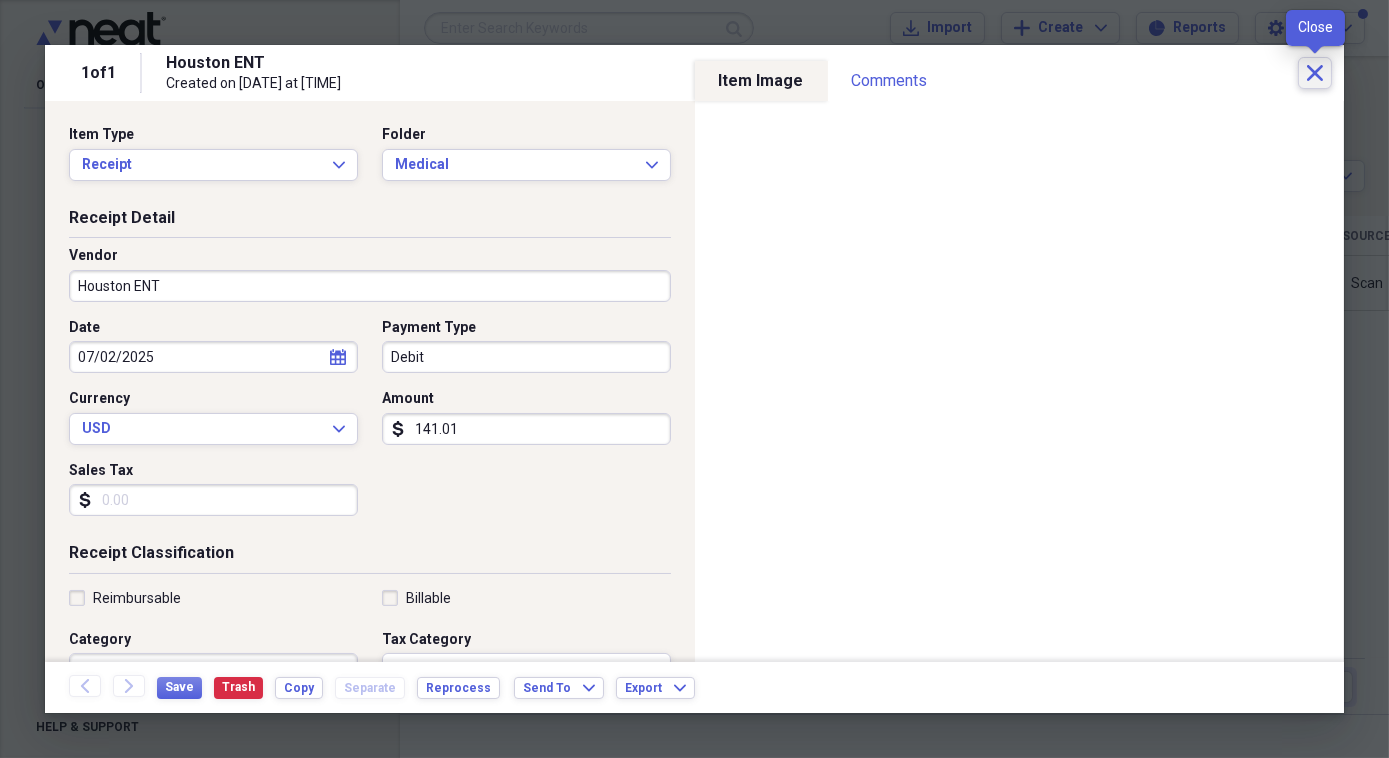 click 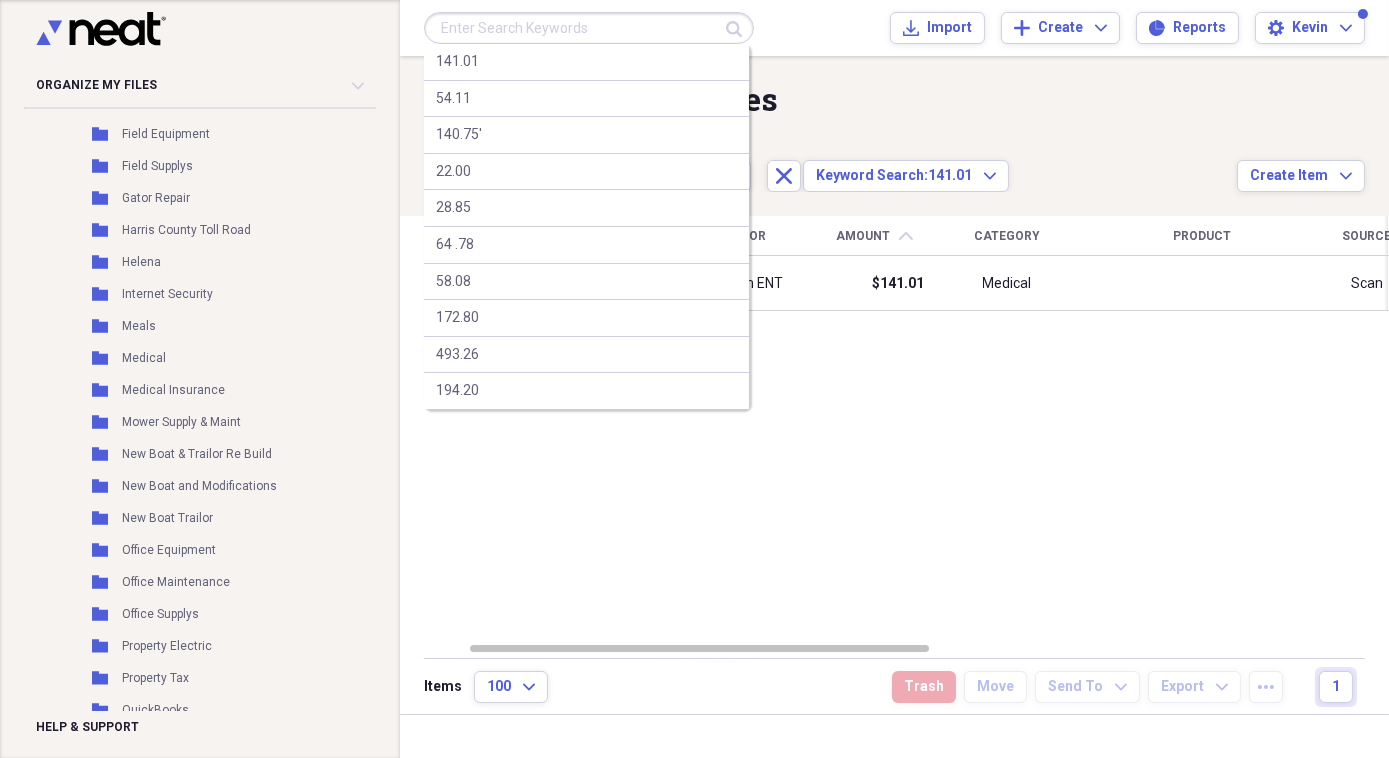 click at bounding box center (589, 28) 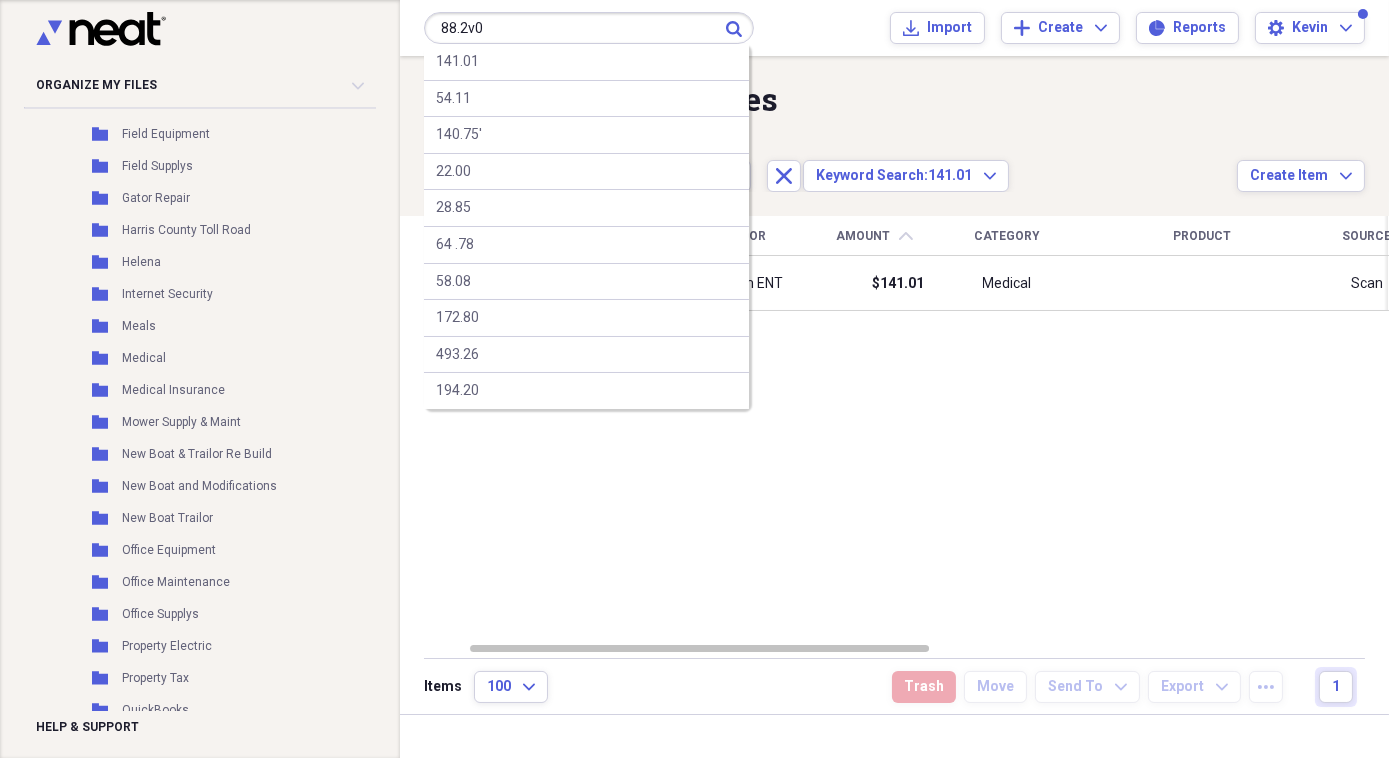 type on "88.2v0" 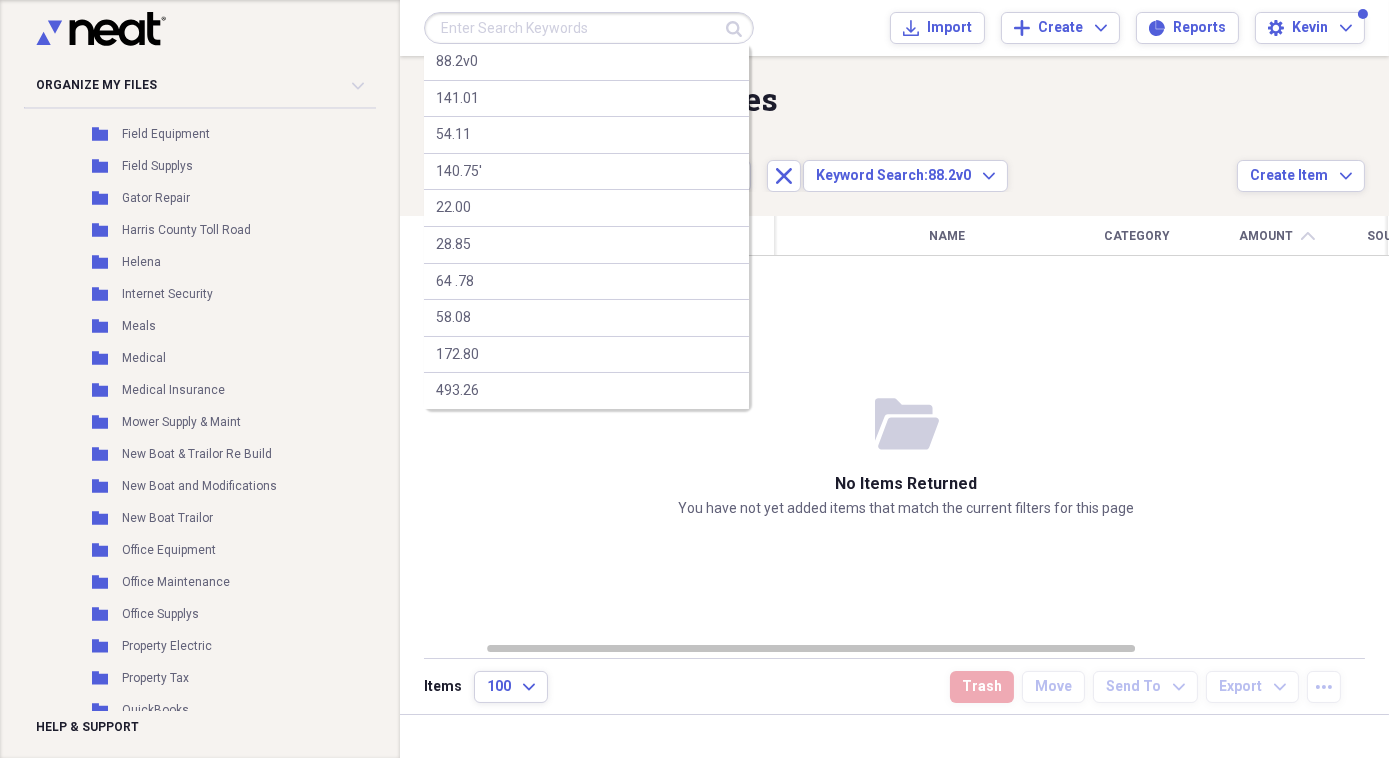 click at bounding box center (589, 28) 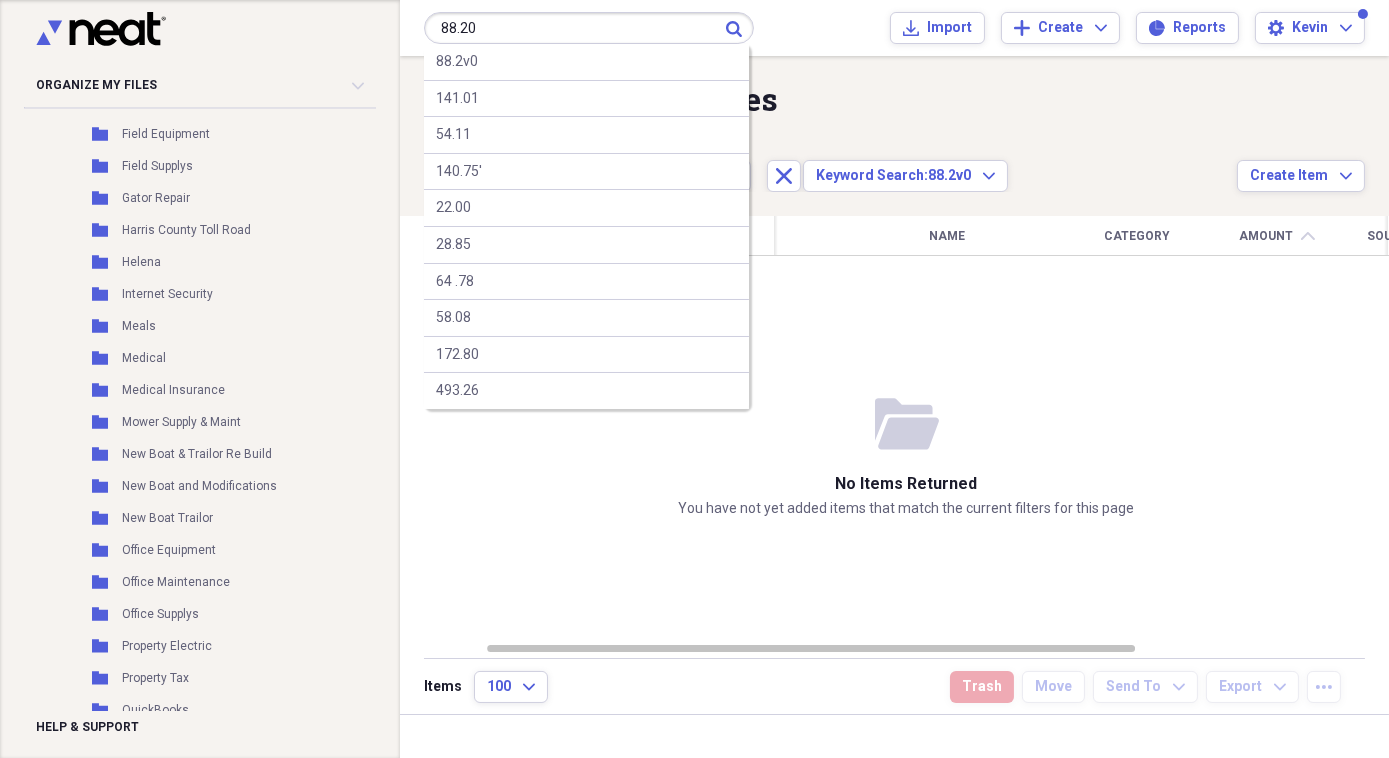 type on "88.20" 